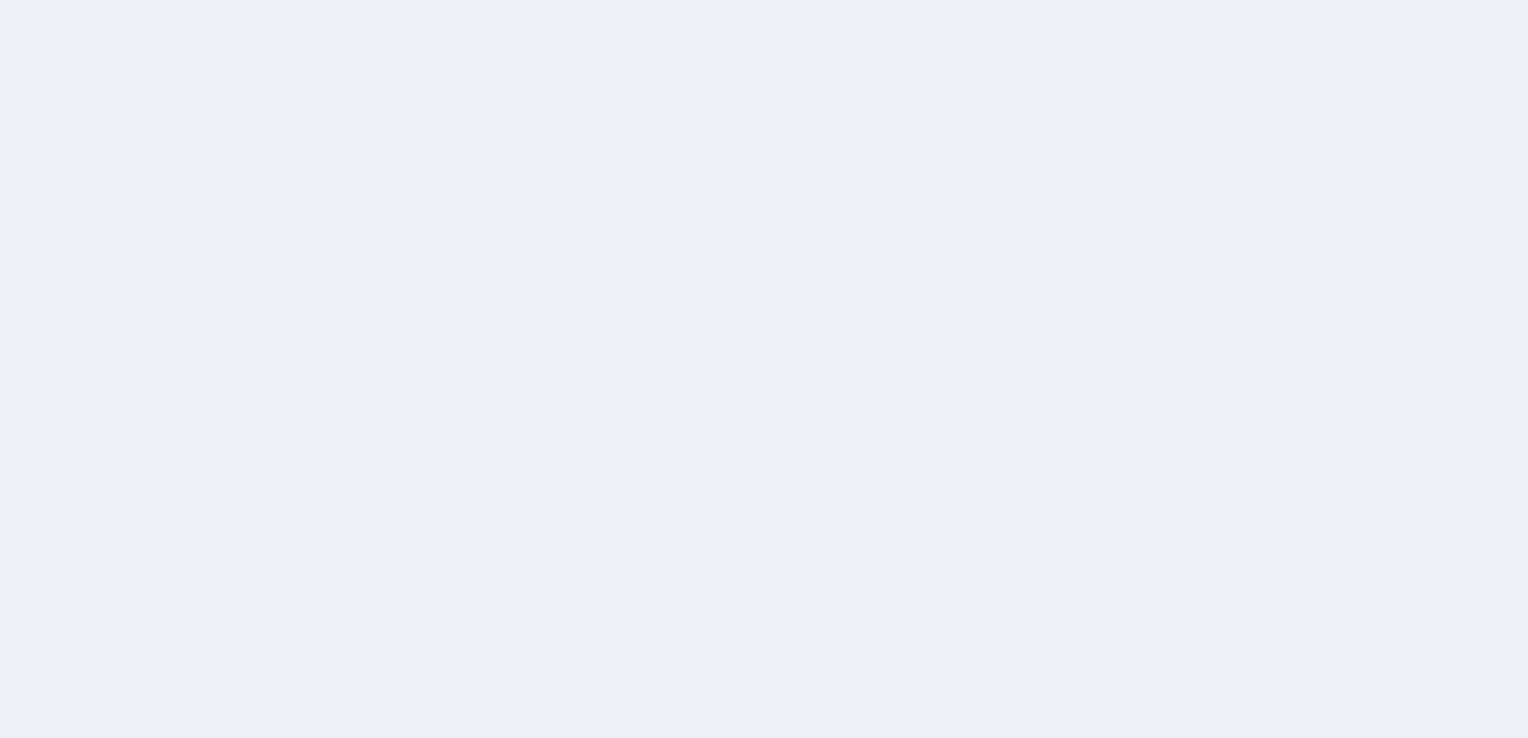 scroll, scrollTop: 0, scrollLeft: 0, axis: both 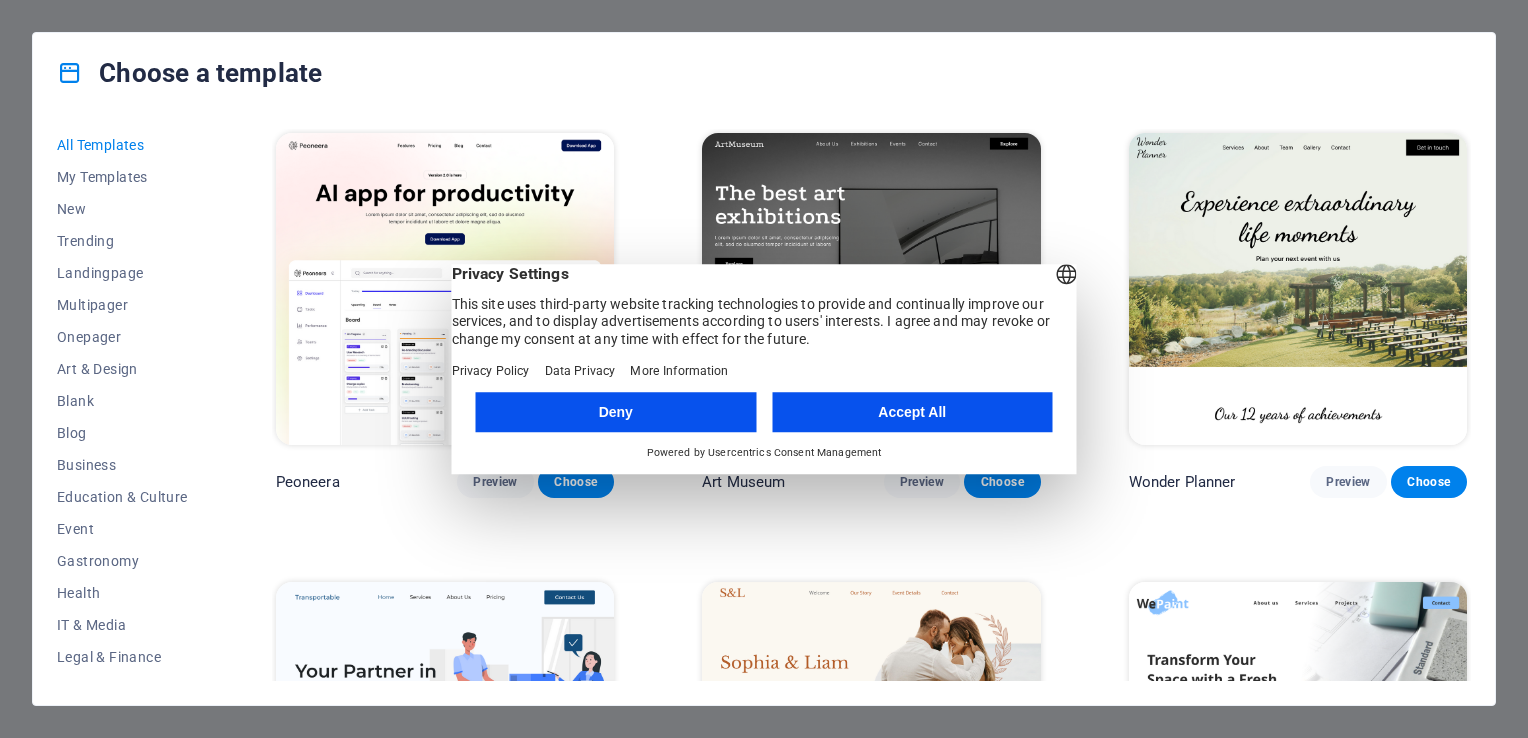 click on "Accept All" at bounding box center (912, 412) 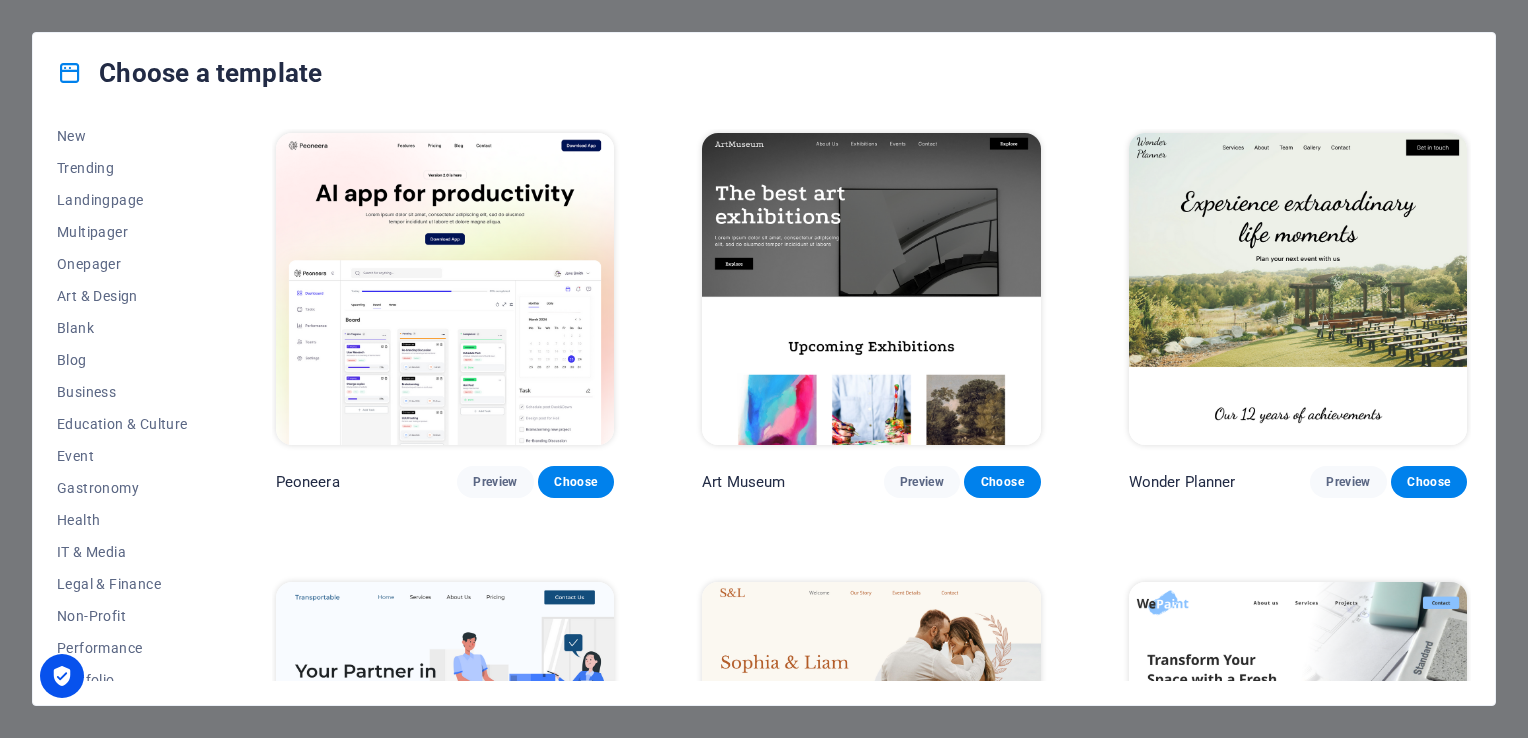 scroll, scrollTop: 0, scrollLeft: 0, axis: both 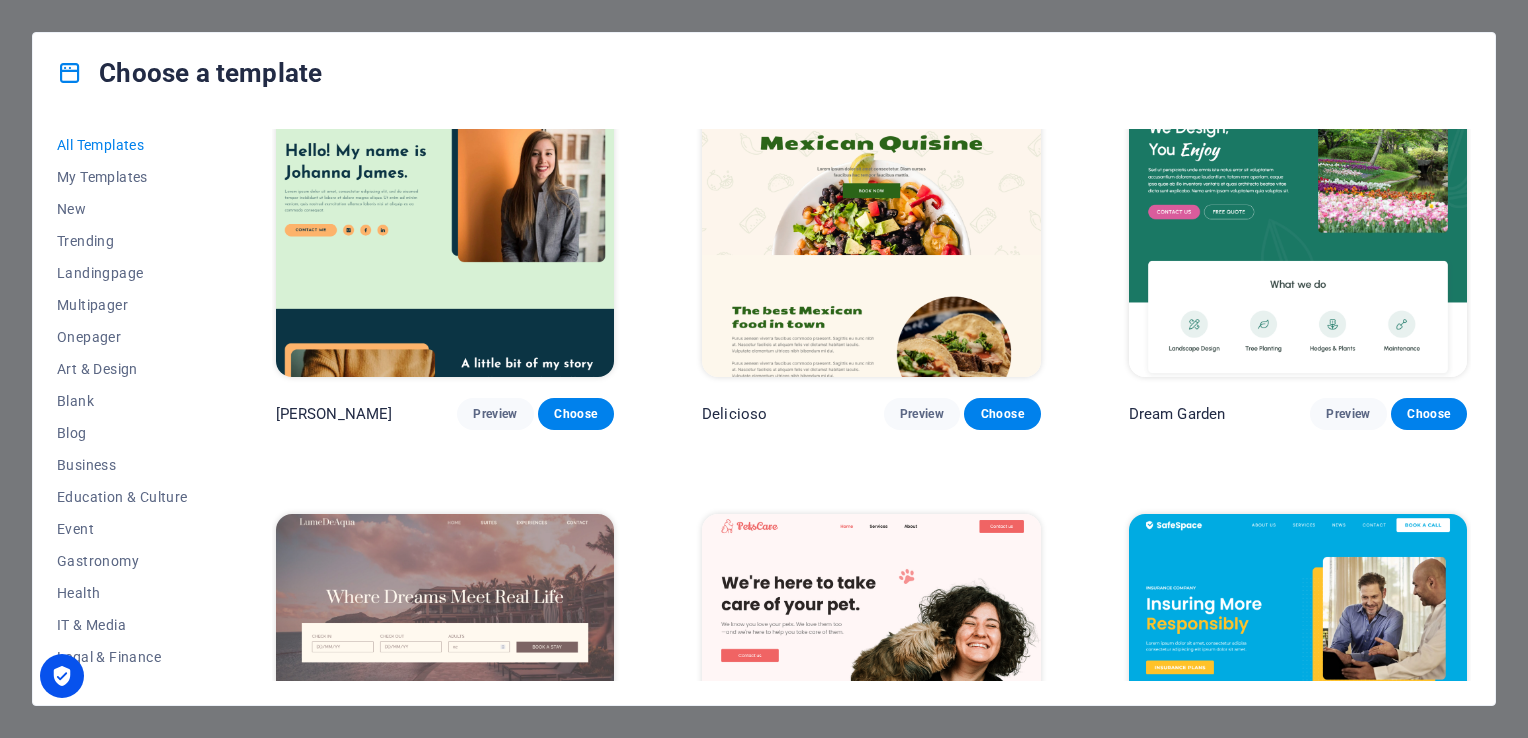 click on "All Templates My Templates New Trending Landingpage Multipager Onepager Art & Design Blank Blog Business Education & Culture Event Gastronomy Health IT & Media Legal & Finance Non-Profit Performance Portfolio Services Sports & Beauty Trades Travel Wireframe Peoneera Preview Choose Art Museum Preview Choose Wonder Planner Preview Choose Transportable Preview Choose S&L Preview Choose WePaint Preview Choose Eco-Con Preview Choose MeetUp Preview Choose Help & Care Preview Choose Podcaster Preview Choose Academix Preview Choose BIG Barber Shop Preview Choose Health & Food Preview Choose UrbanNest Interiors Preview Choose Green Change Preview Choose The Beauty Temple Preview Choose WeTrain Preview Choose Cleaner Preview Choose Johanna James Preview Choose Delicioso Preview Choose Dream Garden Preview Choose LumeDeAqua Preview Choose Pets Care Preview Choose SafeSpace Preview Choose Midnight Rain Bar Preview Choose Drive Preview Choose Estator Preview Choose Health Group Preview Choose MakeIt Agency Preview Choose" at bounding box center [764, 409] 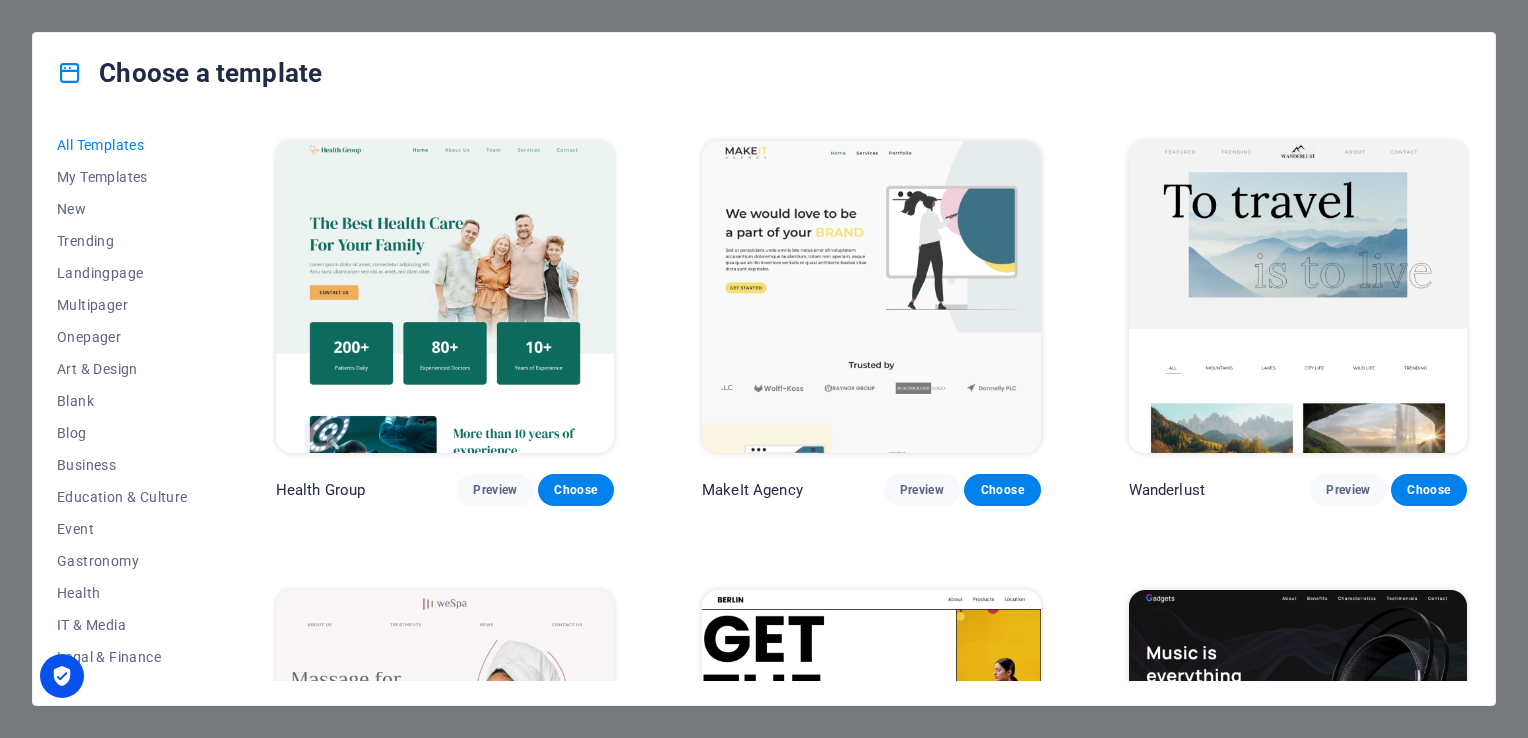 scroll, scrollTop: 4060, scrollLeft: 0, axis: vertical 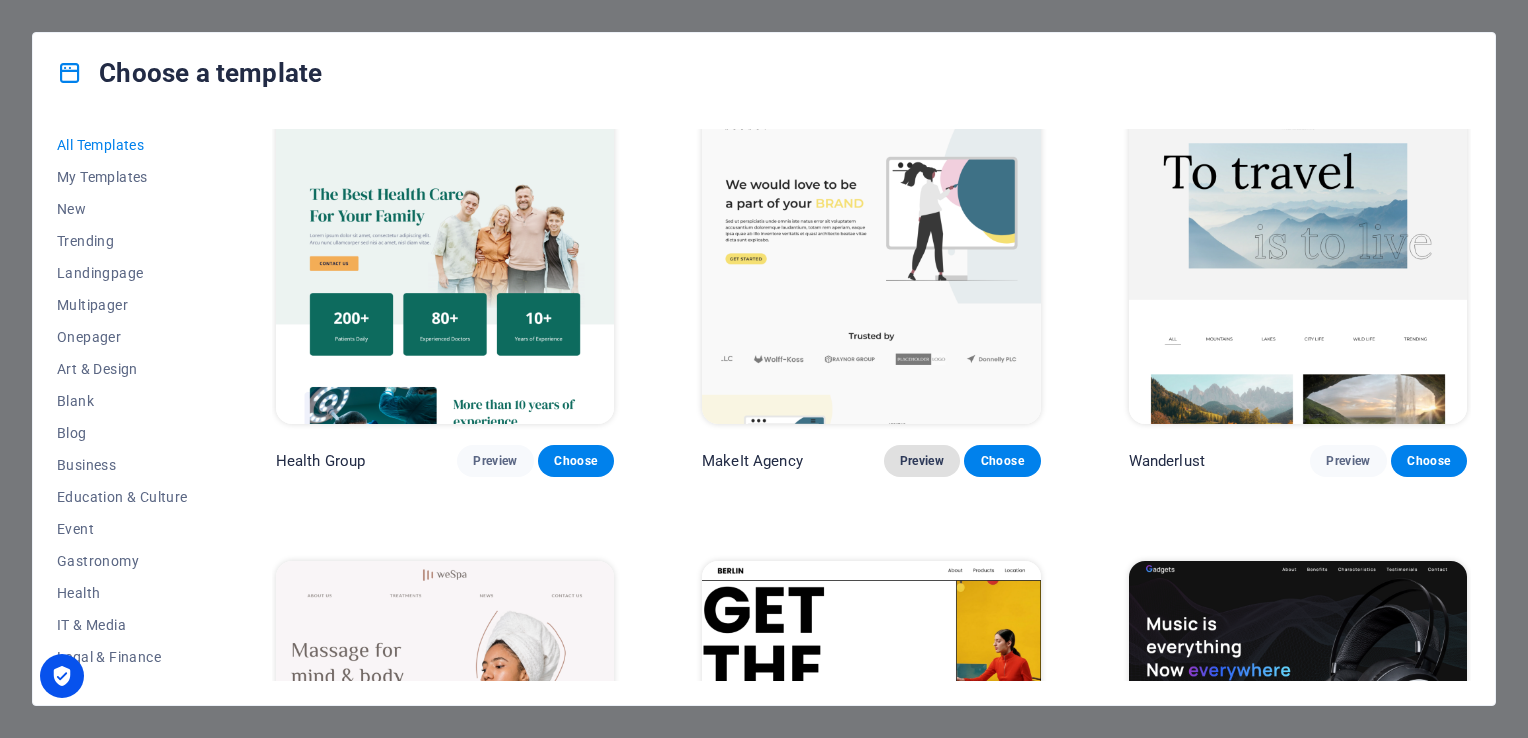 click on "Preview" at bounding box center [922, 461] 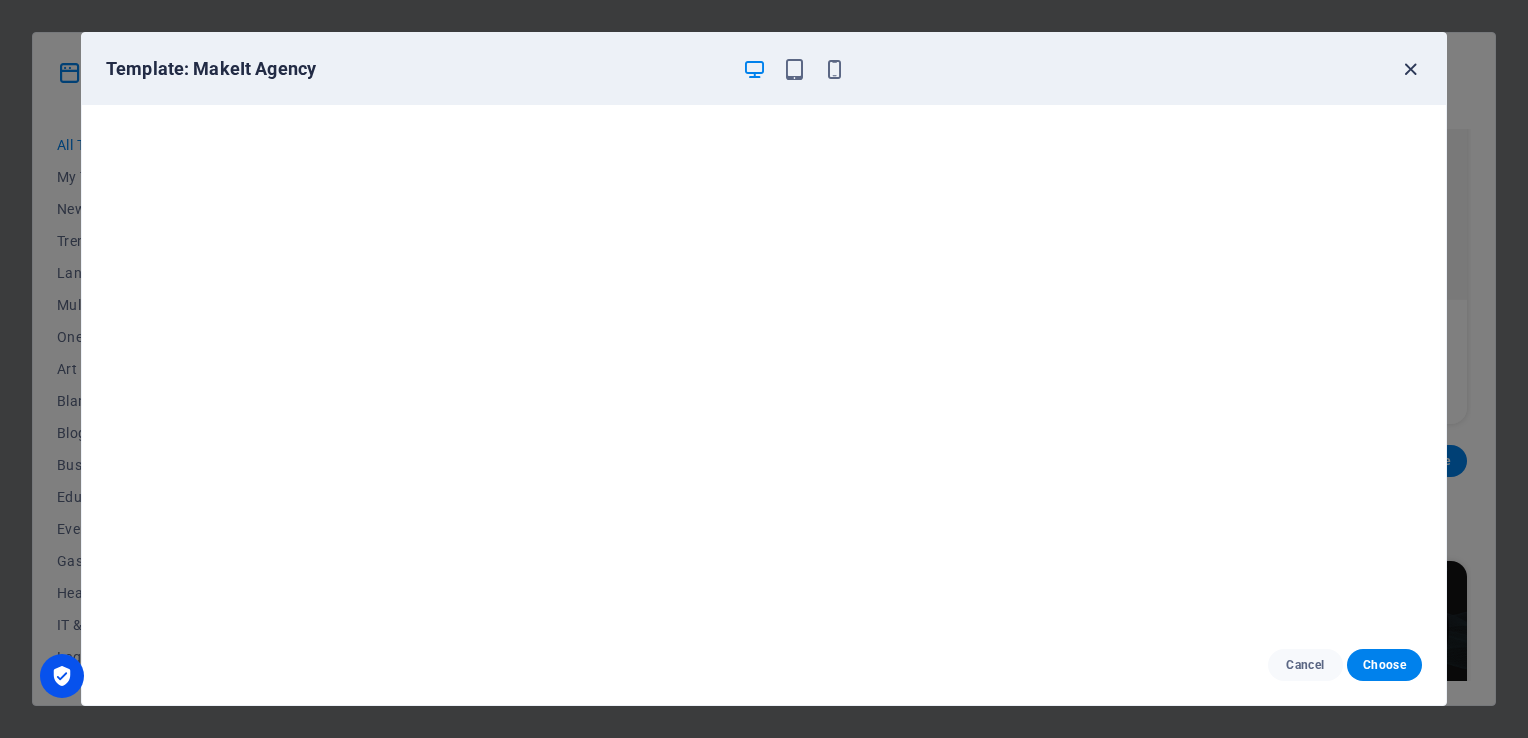 click at bounding box center (1410, 69) 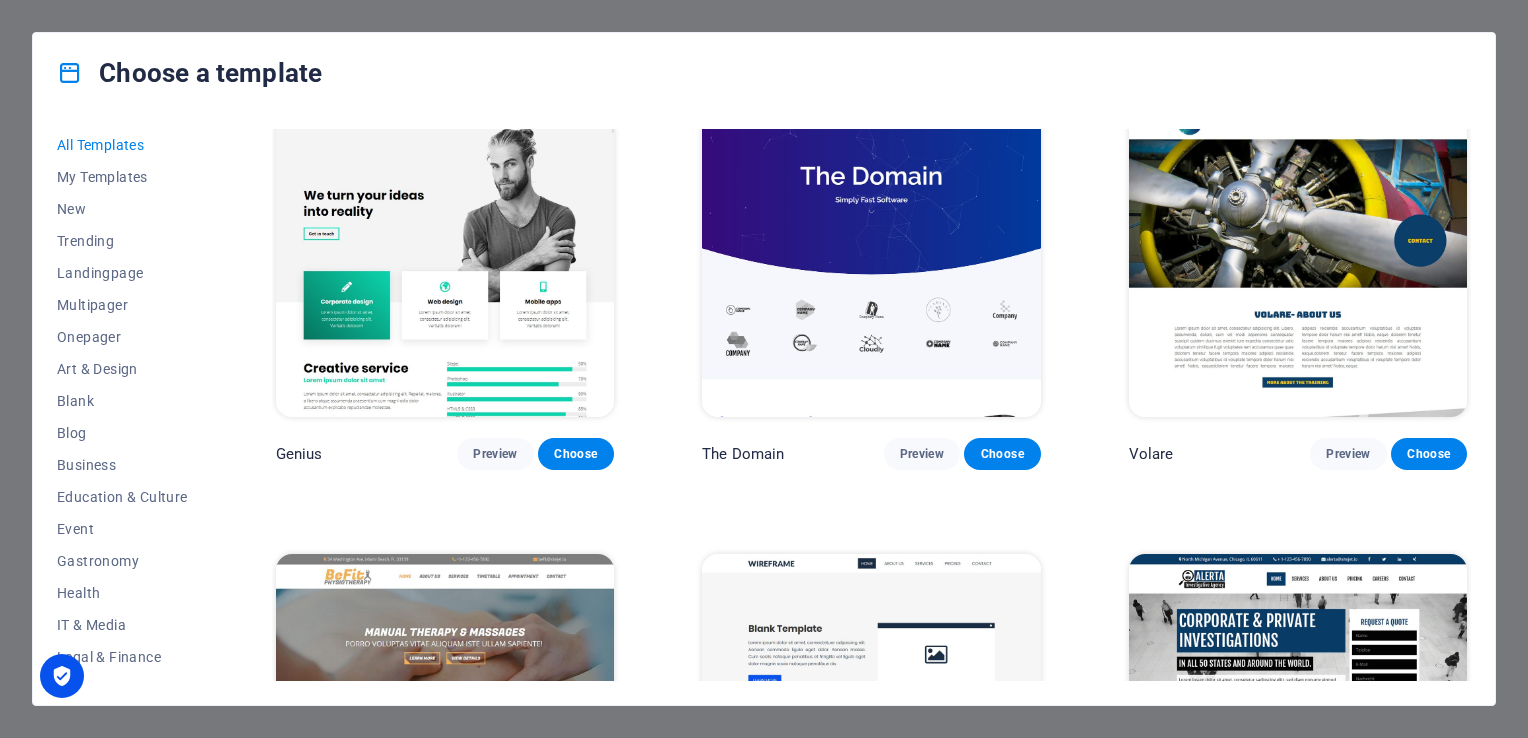 scroll, scrollTop: 10324, scrollLeft: 0, axis: vertical 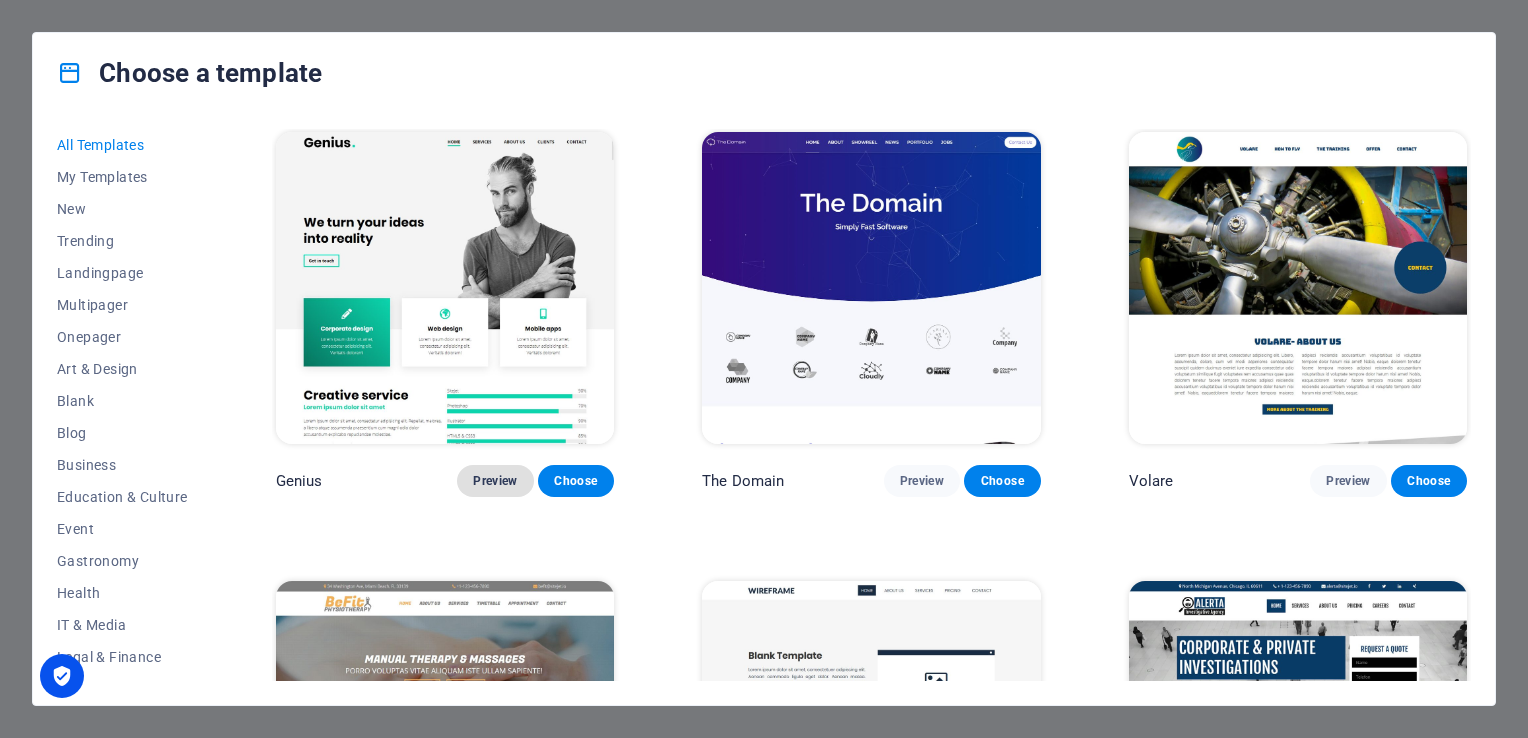 click on "Preview" at bounding box center (495, 481) 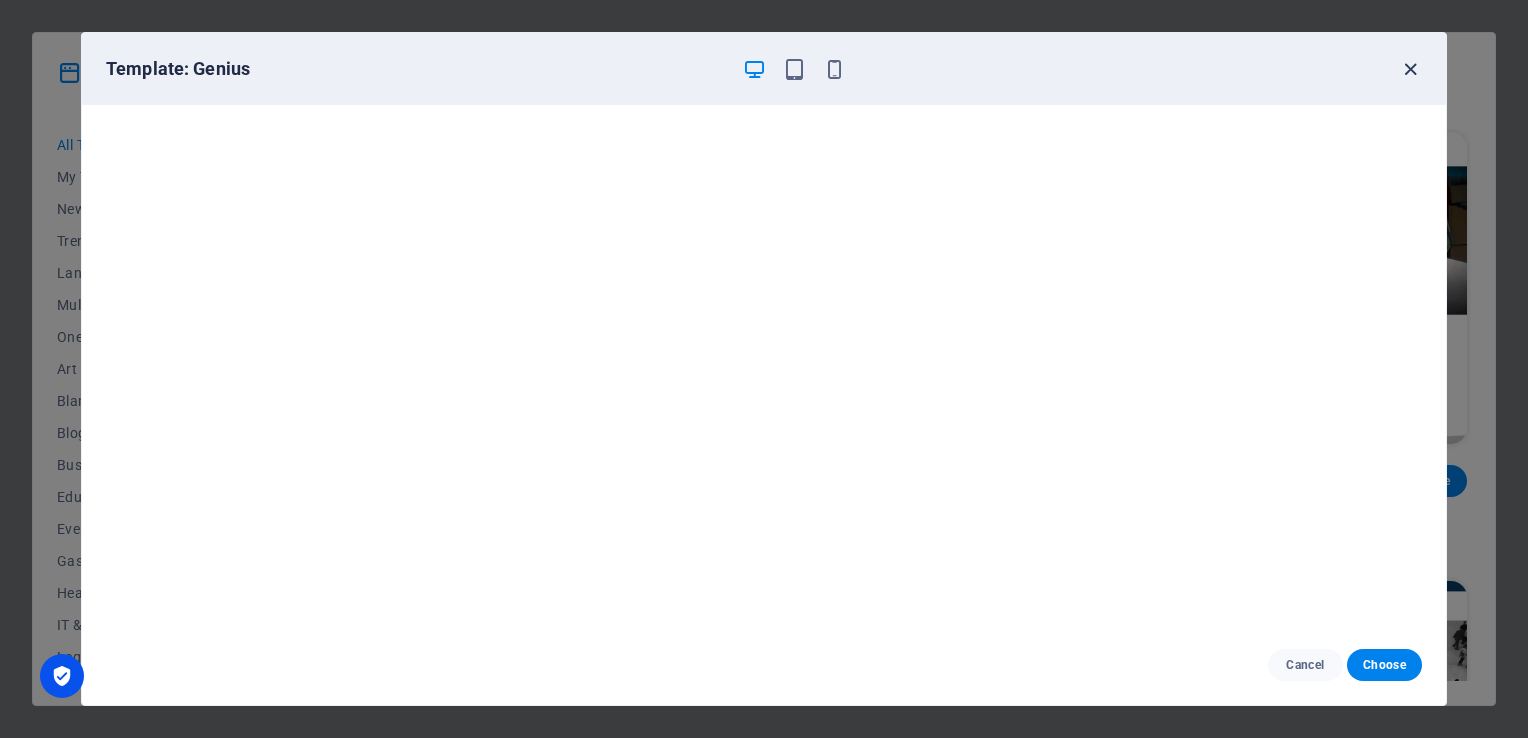 click at bounding box center (1410, 69) 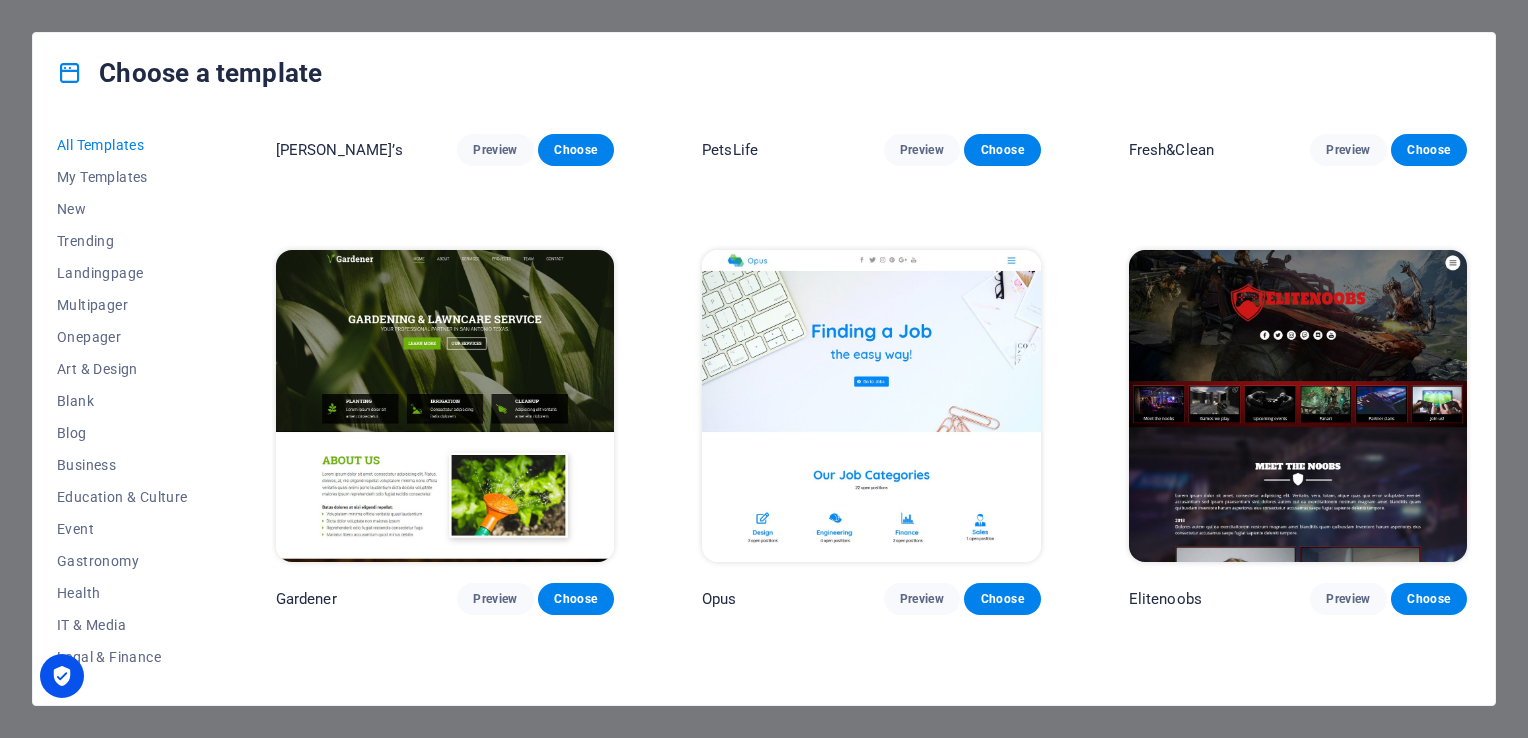 scroll, scrollTop: 15144, scrollLeft: 0, axis: vertical 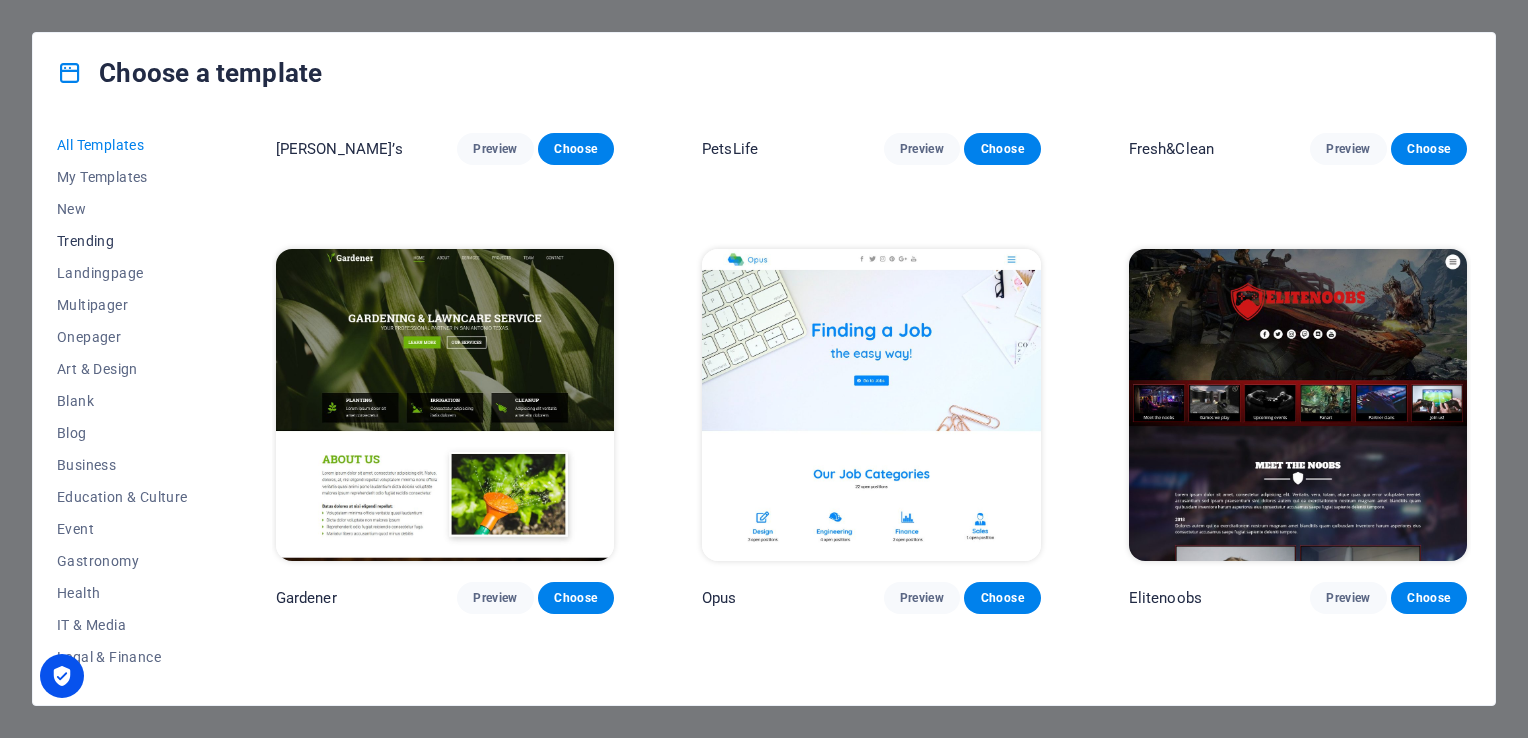 click on "Trending" at bounding box center [122, 241] 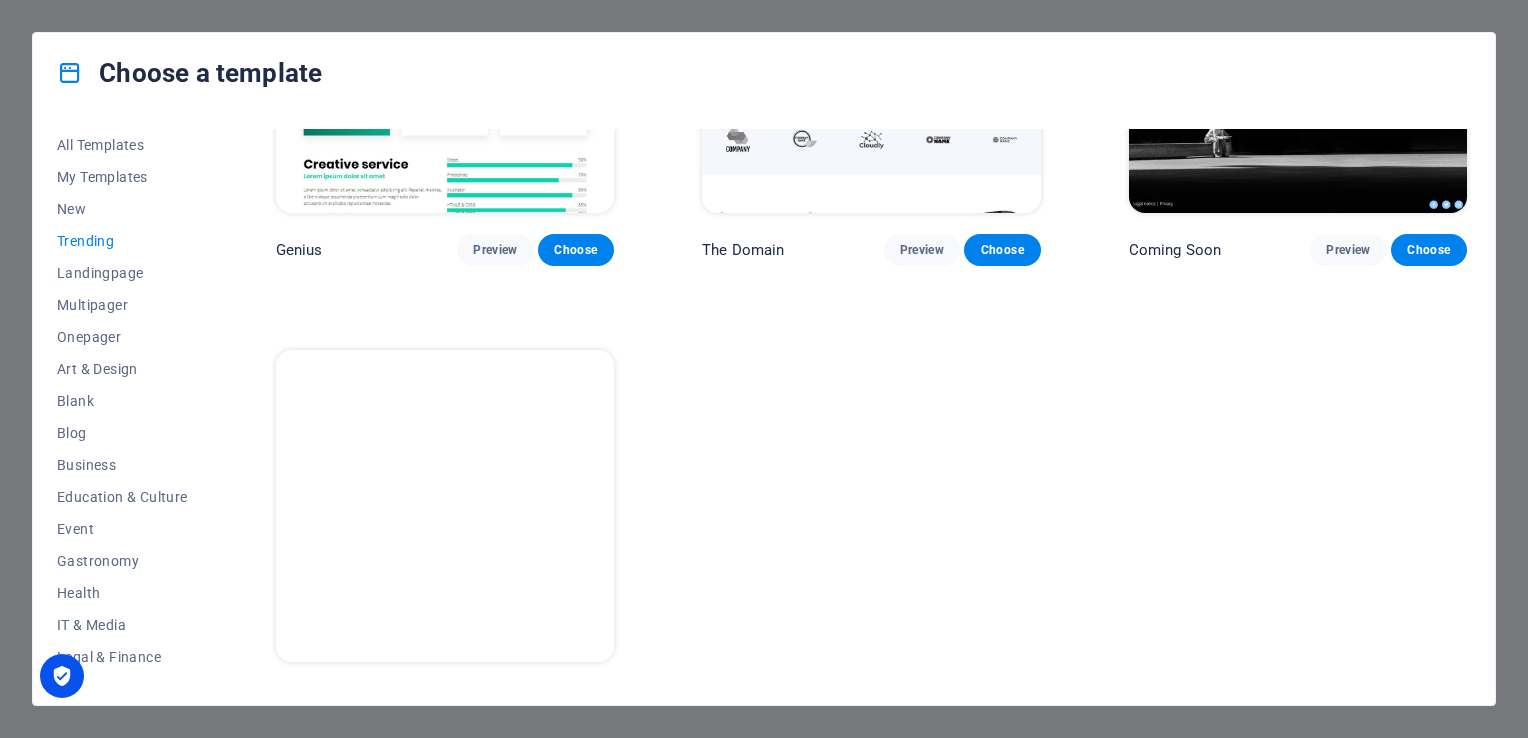 scroll, scrollTop: 2048, scrollLeft: 0, axis: vertical 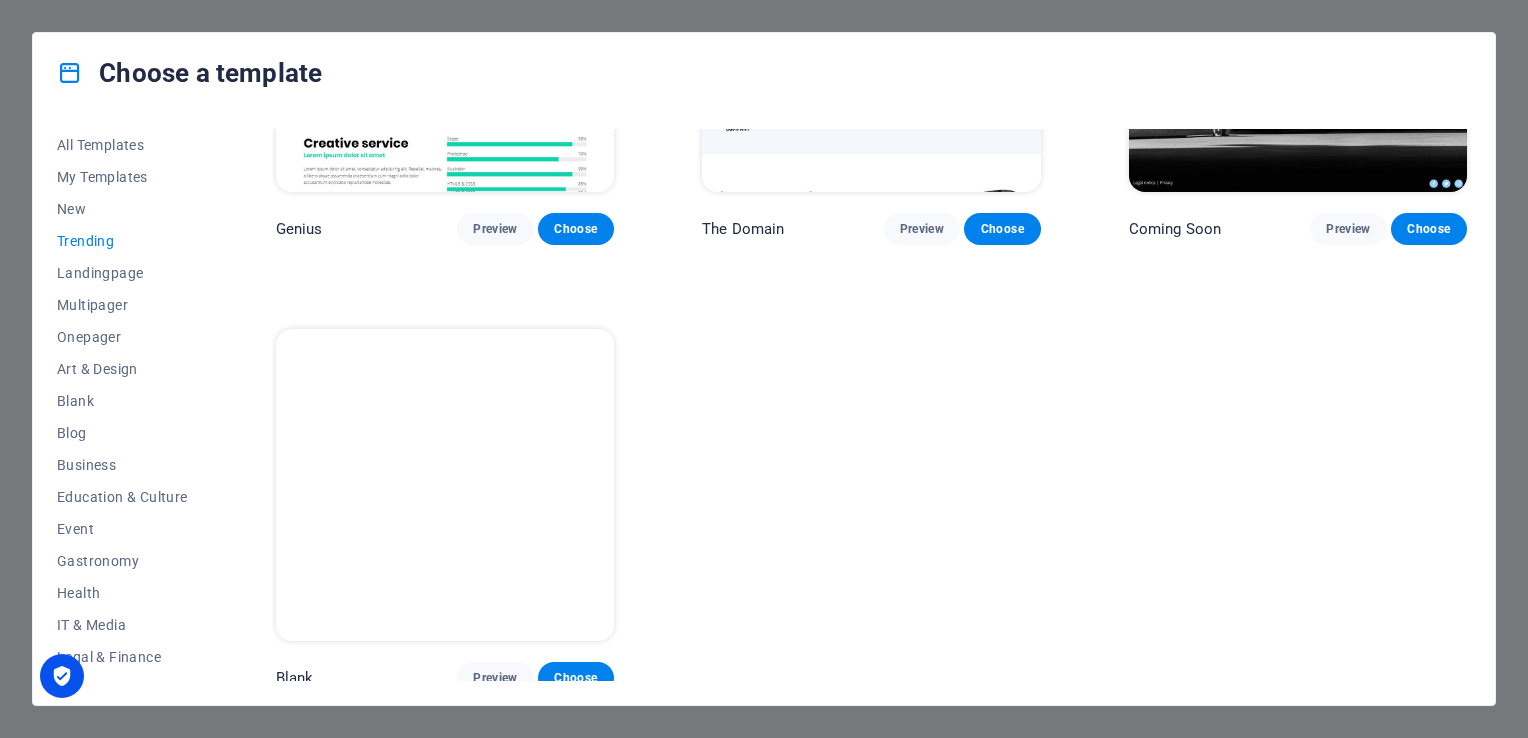 click on "Trending" at bounding box center [122, 241] 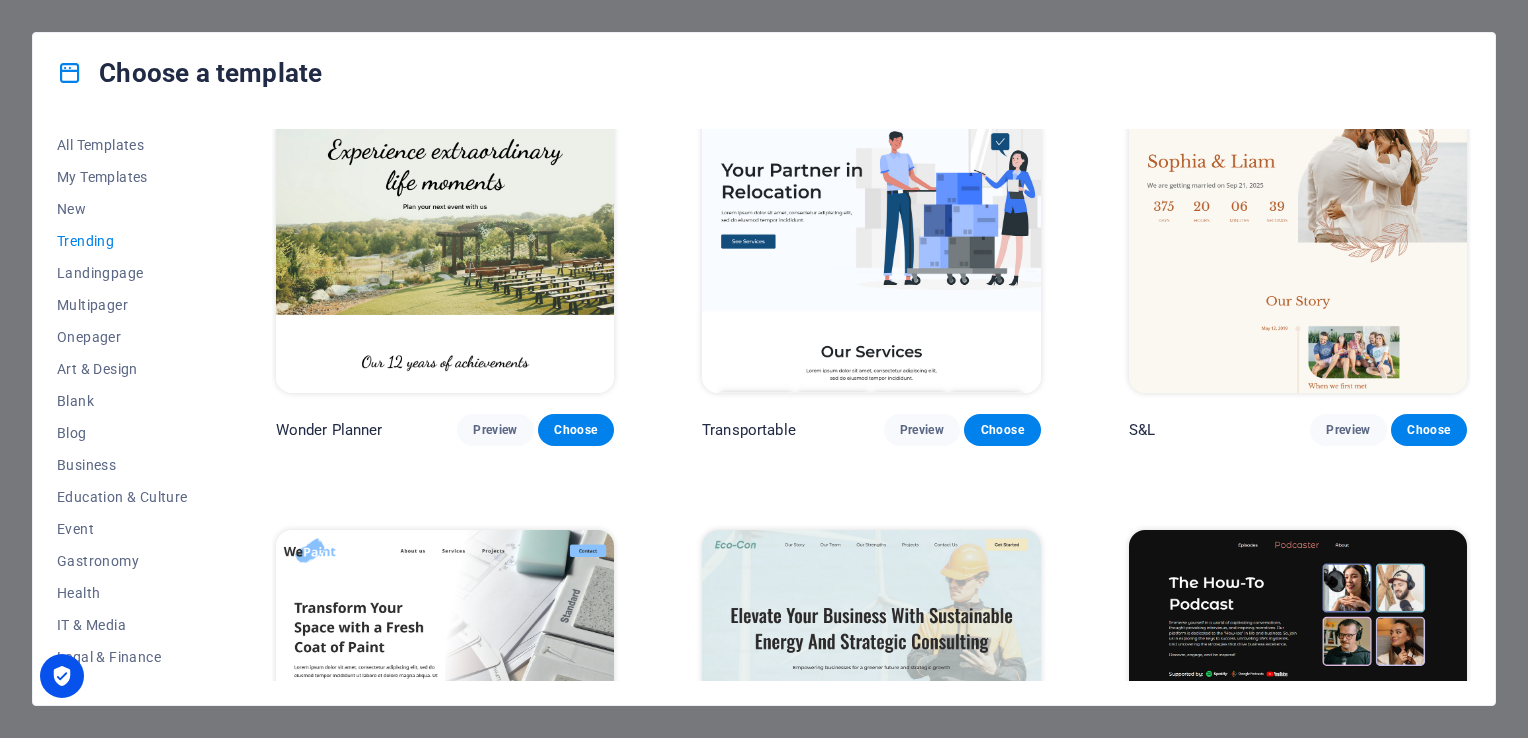 scroll, scrollTop: 0, scrollLeft: 0, axis: both 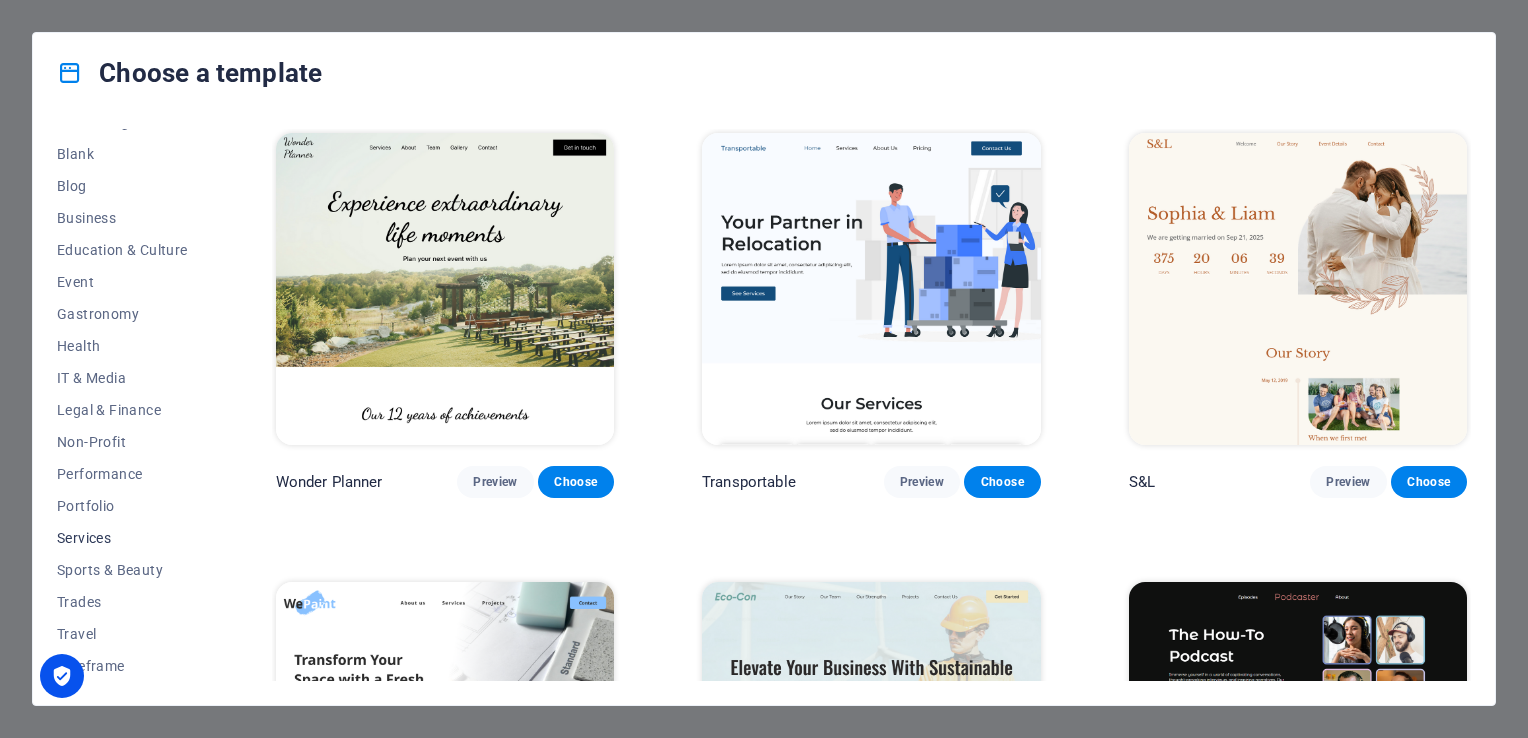 click on "Services" at bounding box center [122, 538] 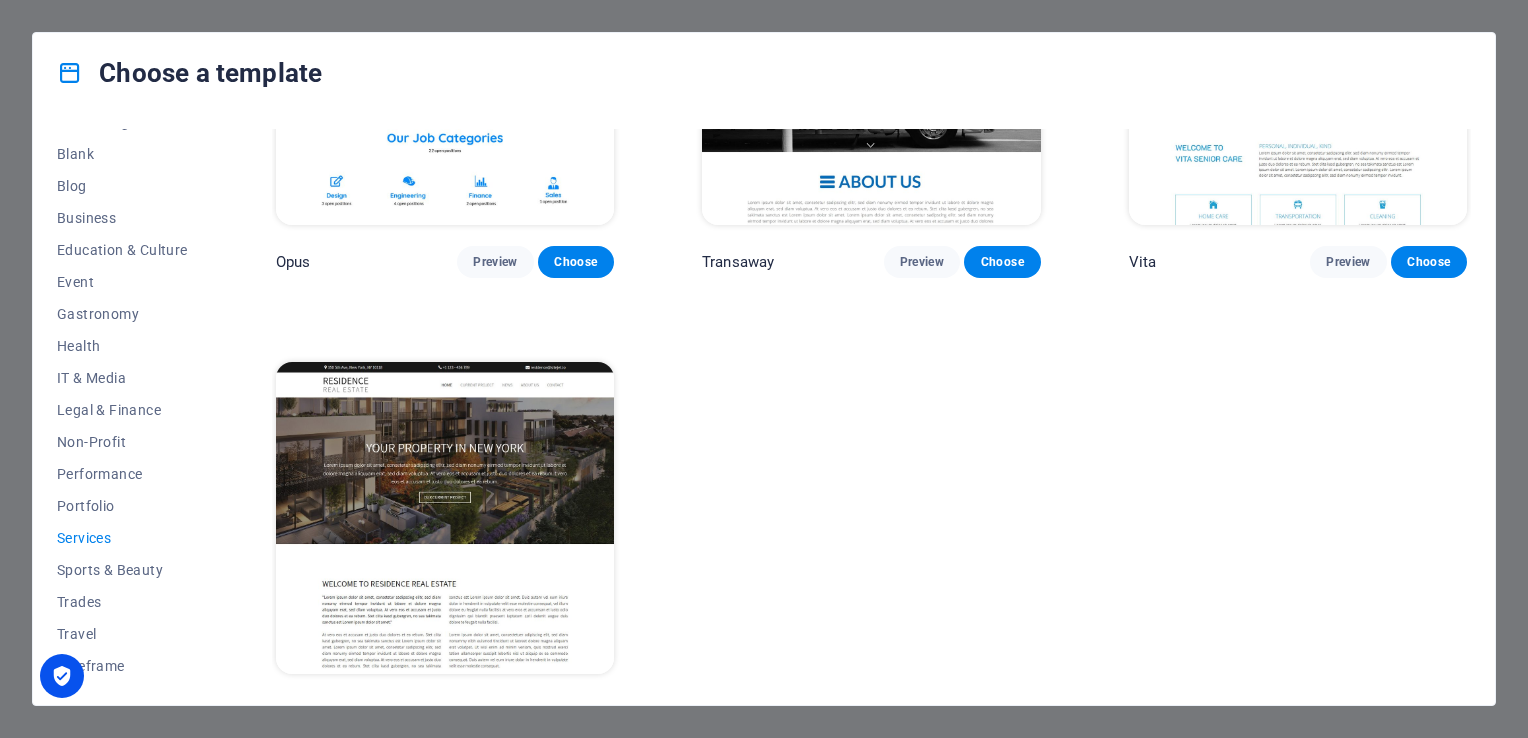 scroll, scrollTop: 2495, scrollLeft: 0, axis: vertical 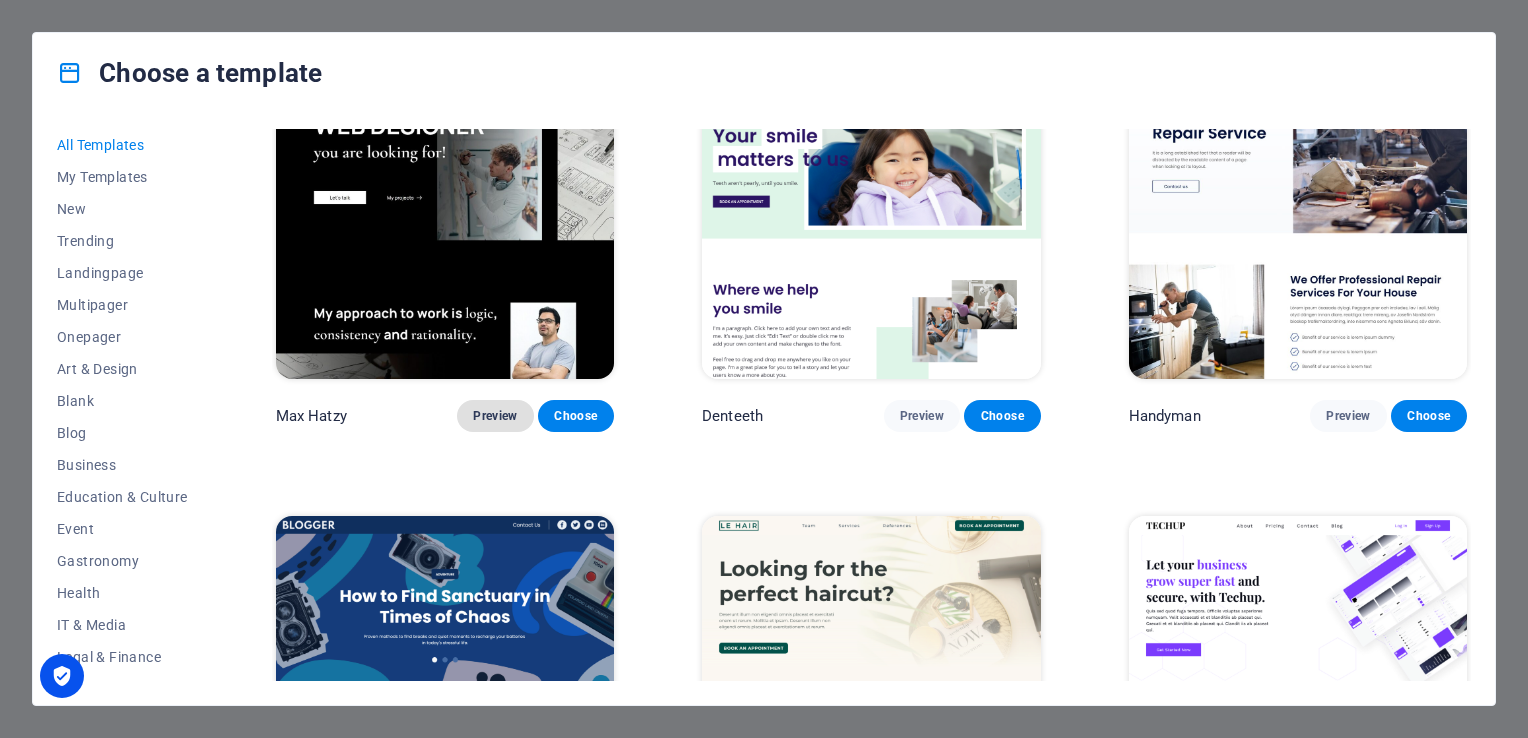 click on "Preview" at bounding box center [495, 416] 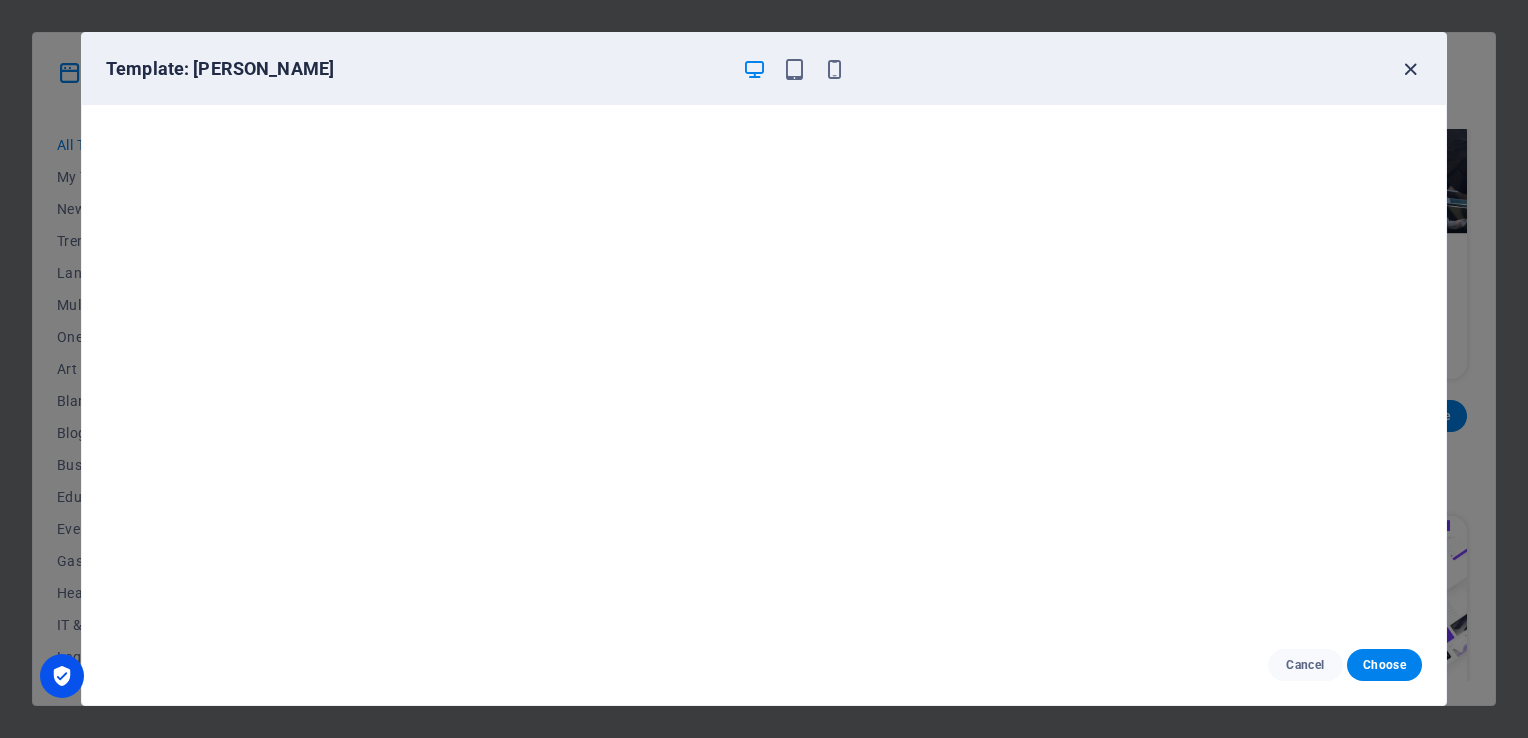 click at bounding box center (1410, 69) 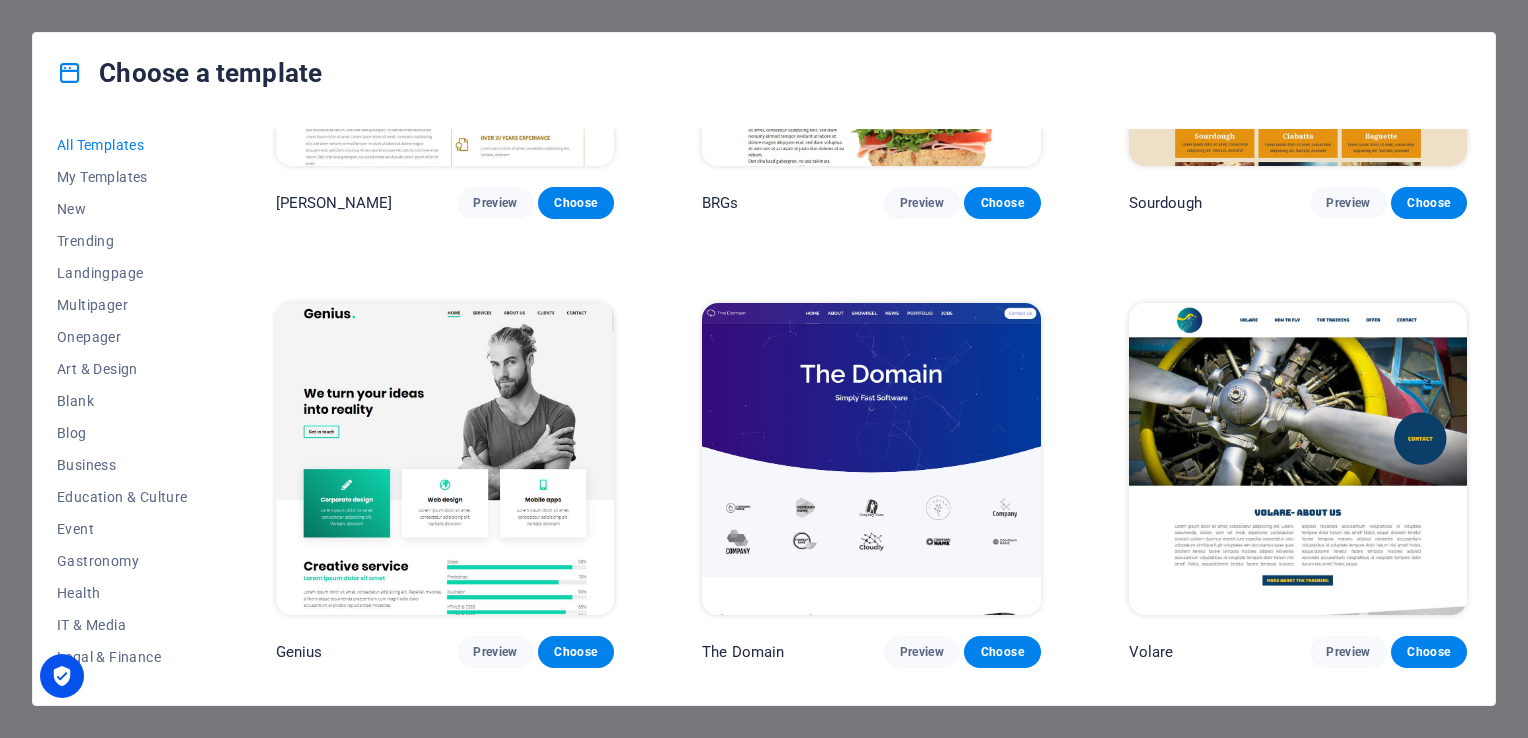 scroll, scrollTop: 10245, scrollLeft: 0, axis: vertical 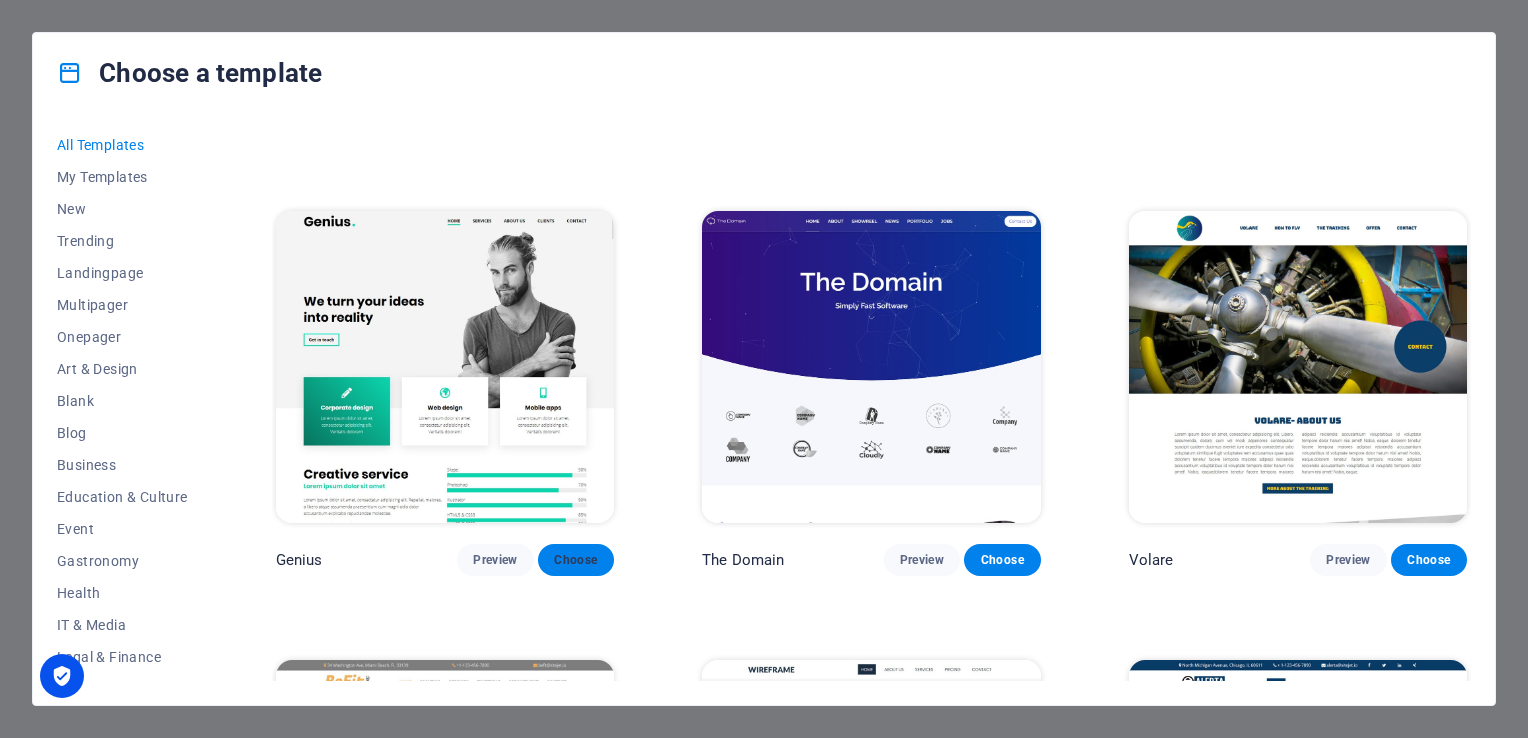 click on "Choose" at bounding box center (576, 560) 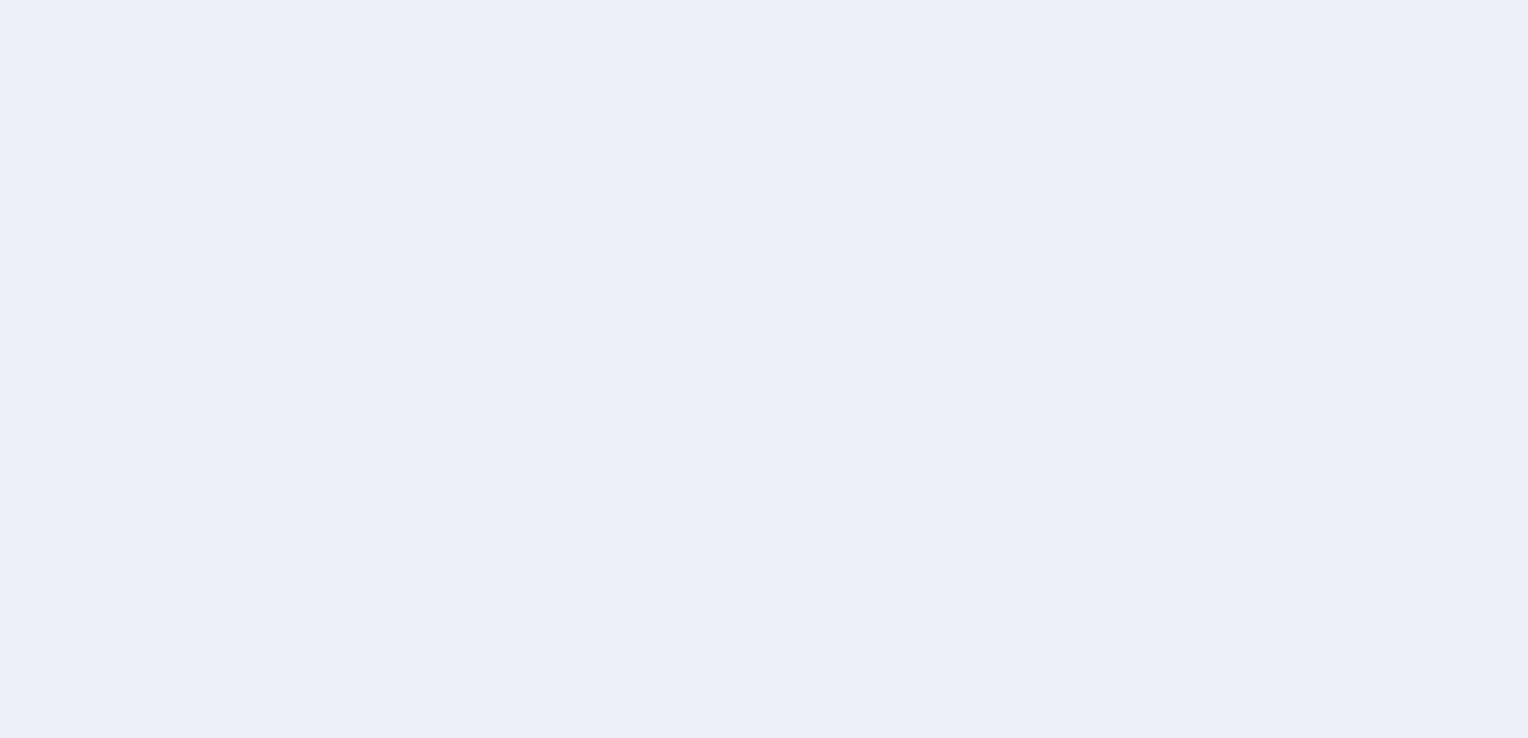 scroll, scrollTop: 0, scrollLeft: 0, axis: both 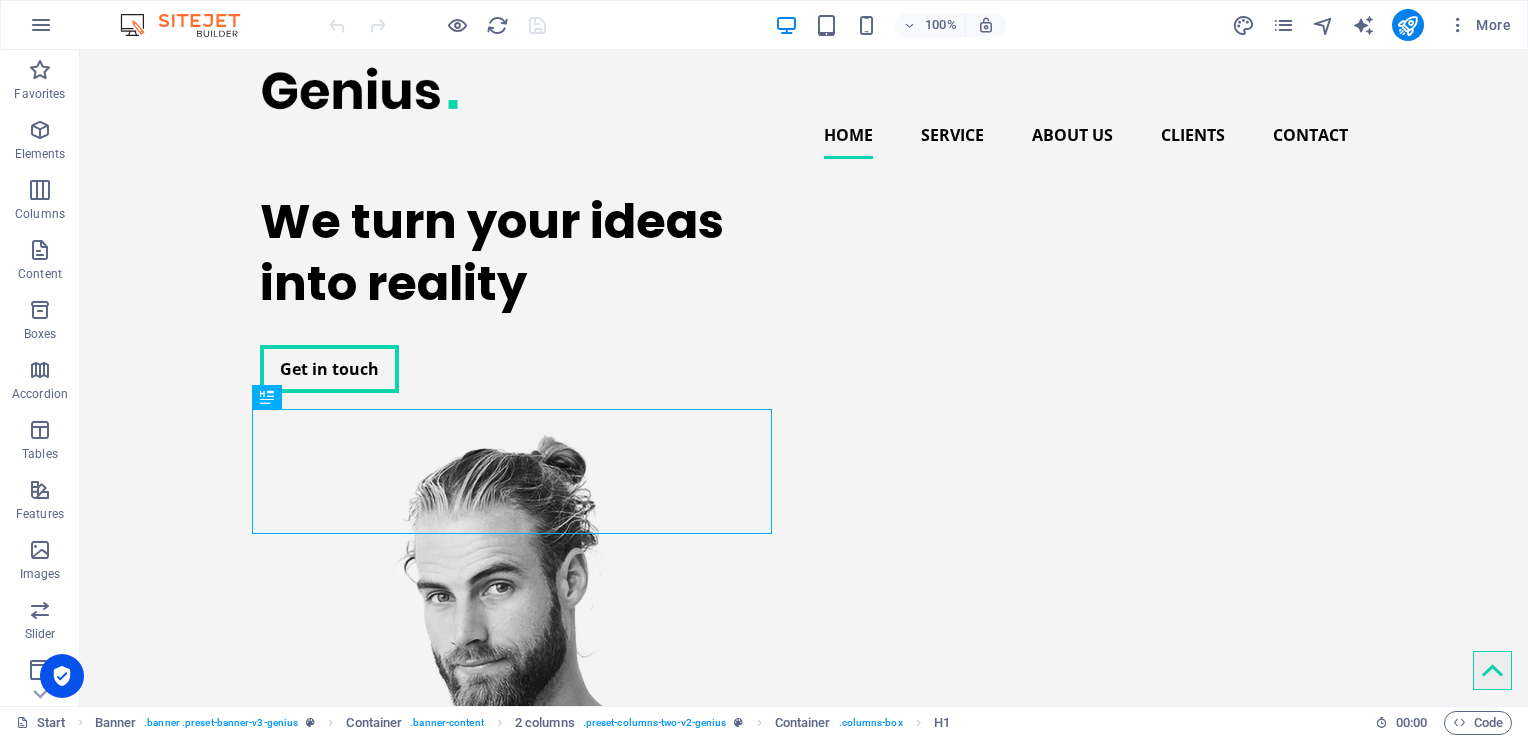 click on "We turn your ideas into reality" at bounding box center (520, 253) 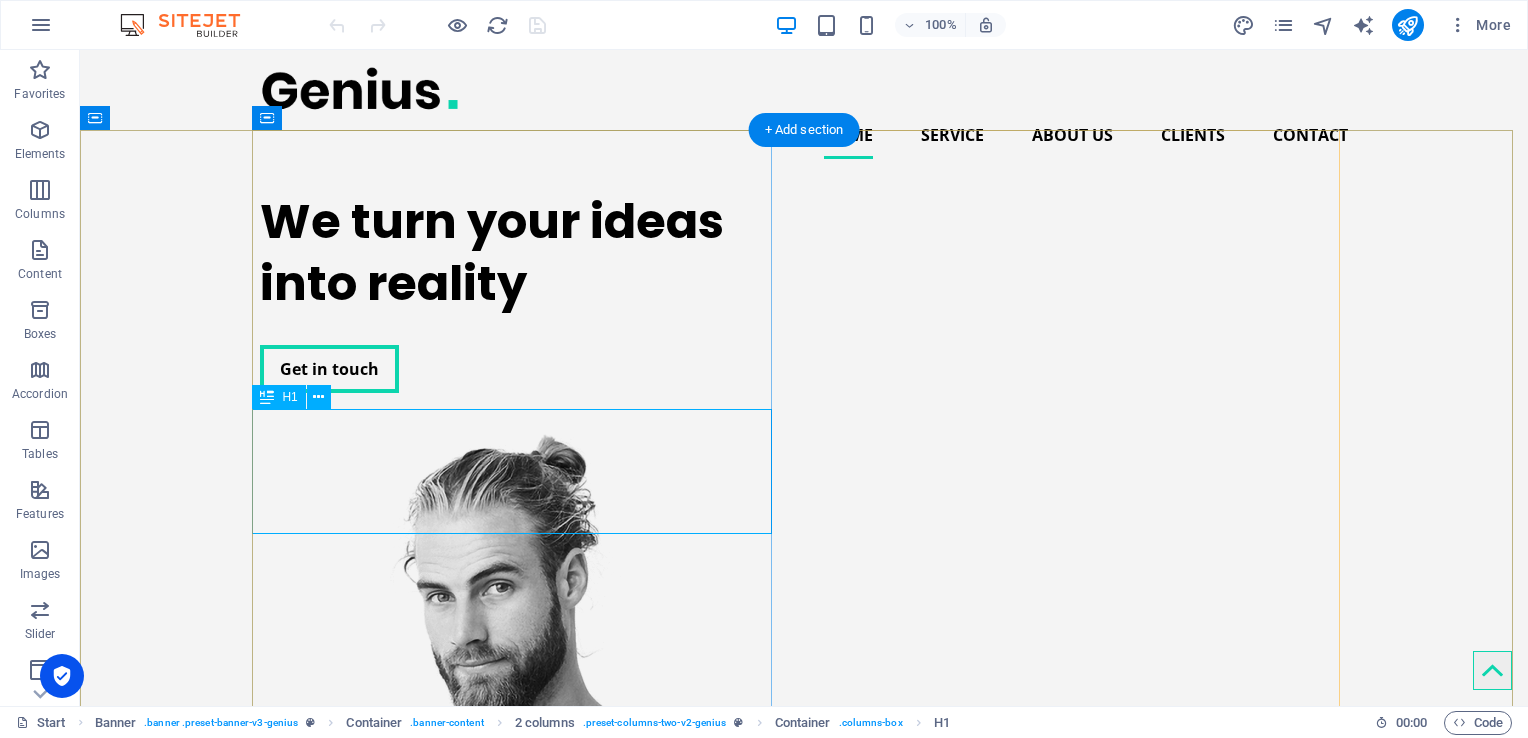 click on "We turn your ideas into reality" at bounding box center (520, 253) 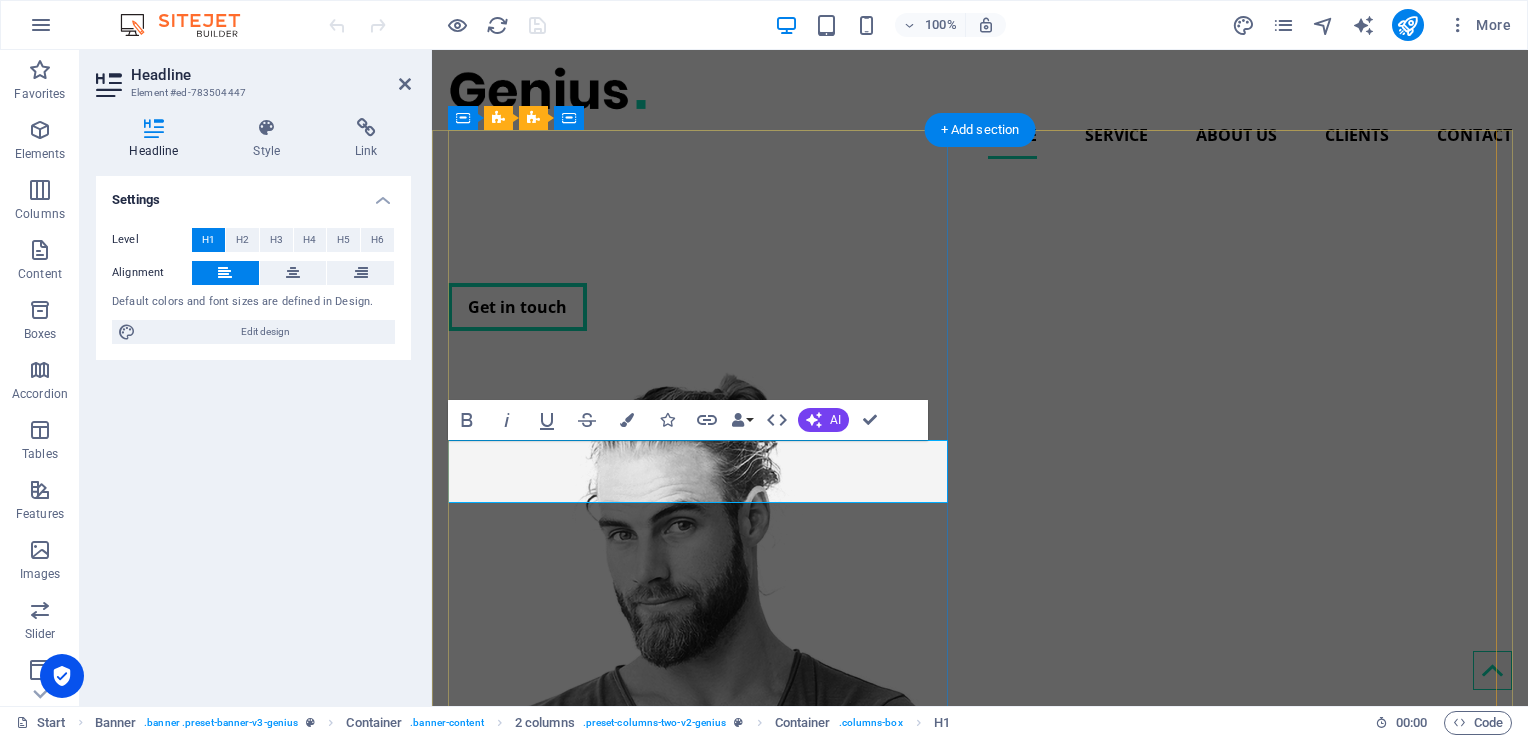 click on "​" at bounding box center (702, 222) 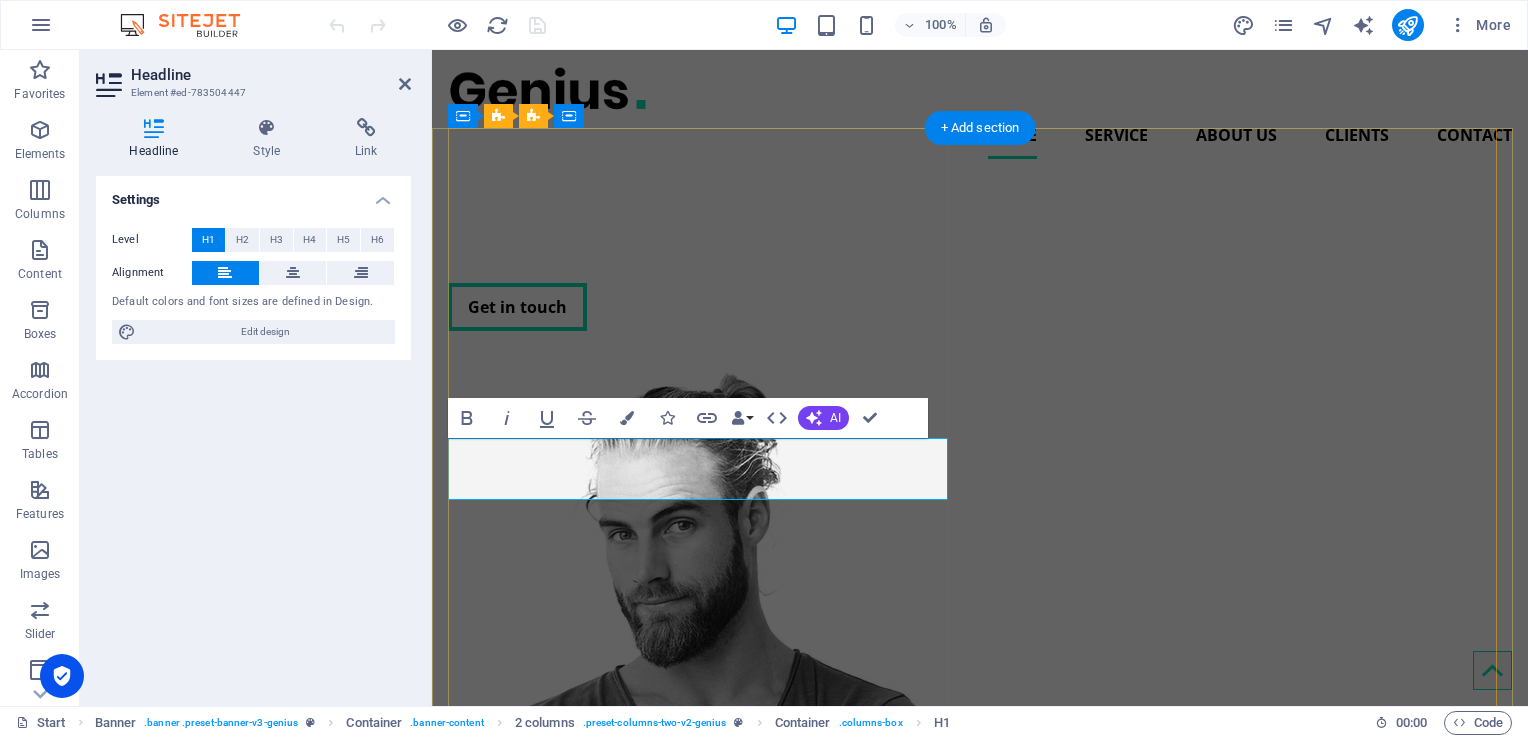 scroll, scrollTop: 2, scrollLeft: 0, axis: vertical 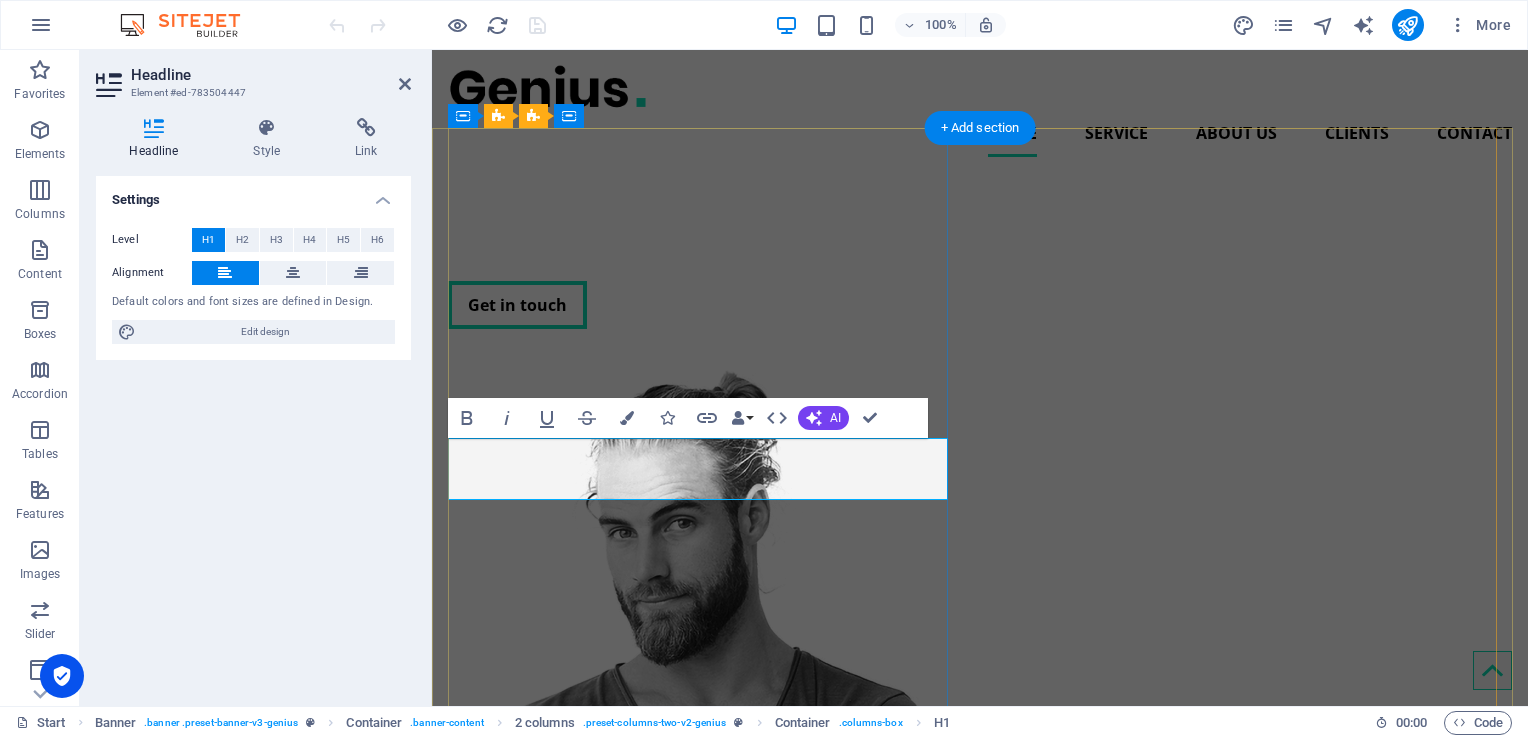 type 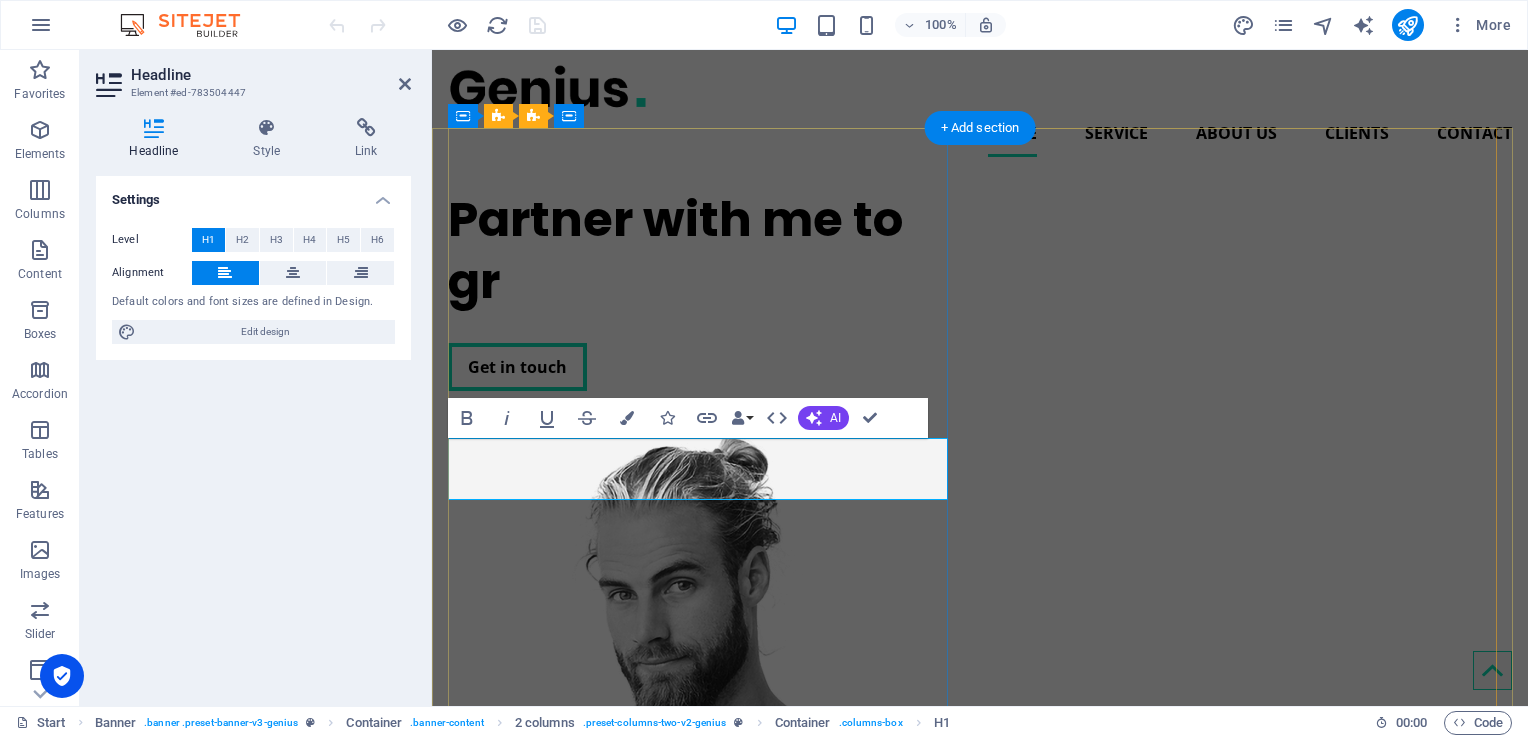 scroll, scrollTop: 0, scrollLeft: 0, axis: both 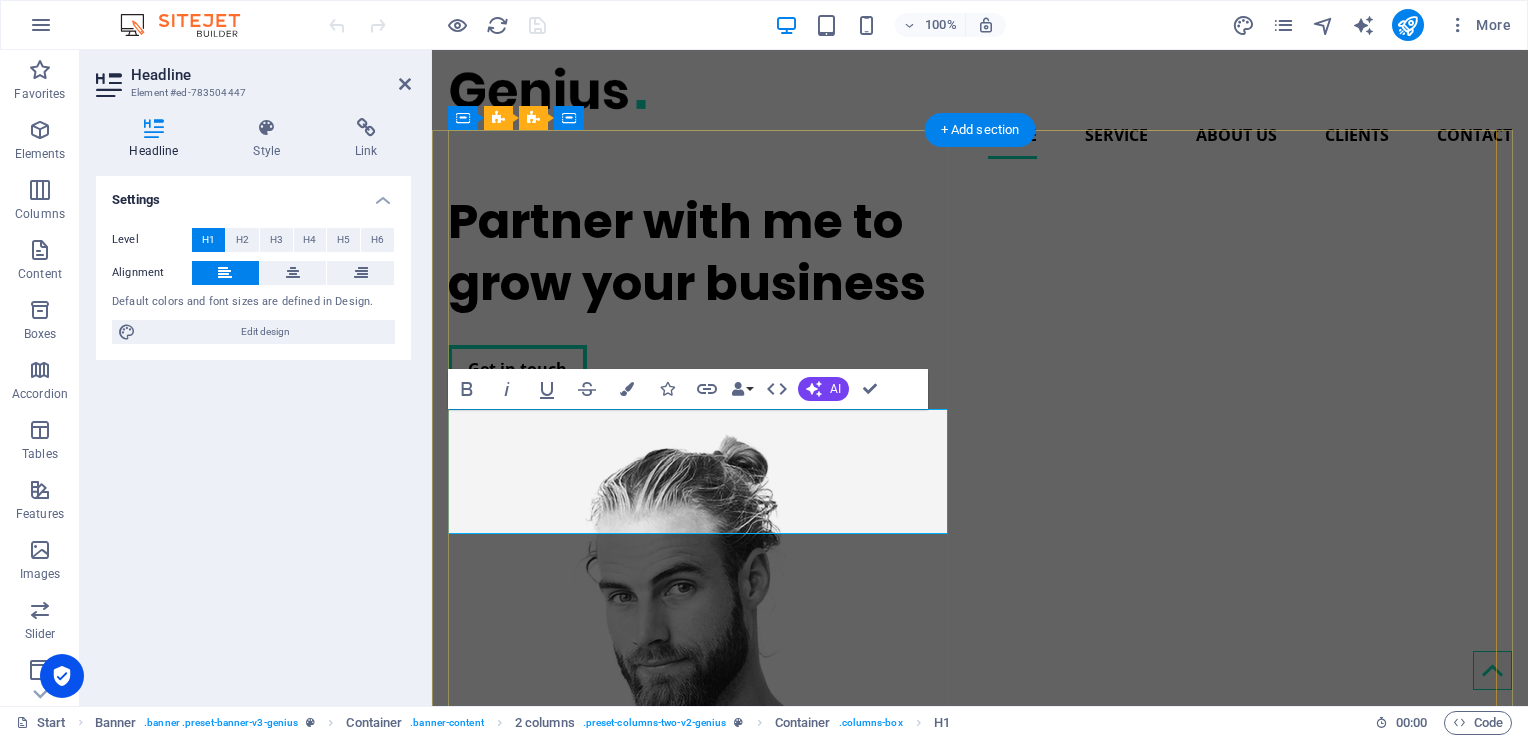 click on "Get in touch" at bounding box center (702, 369) 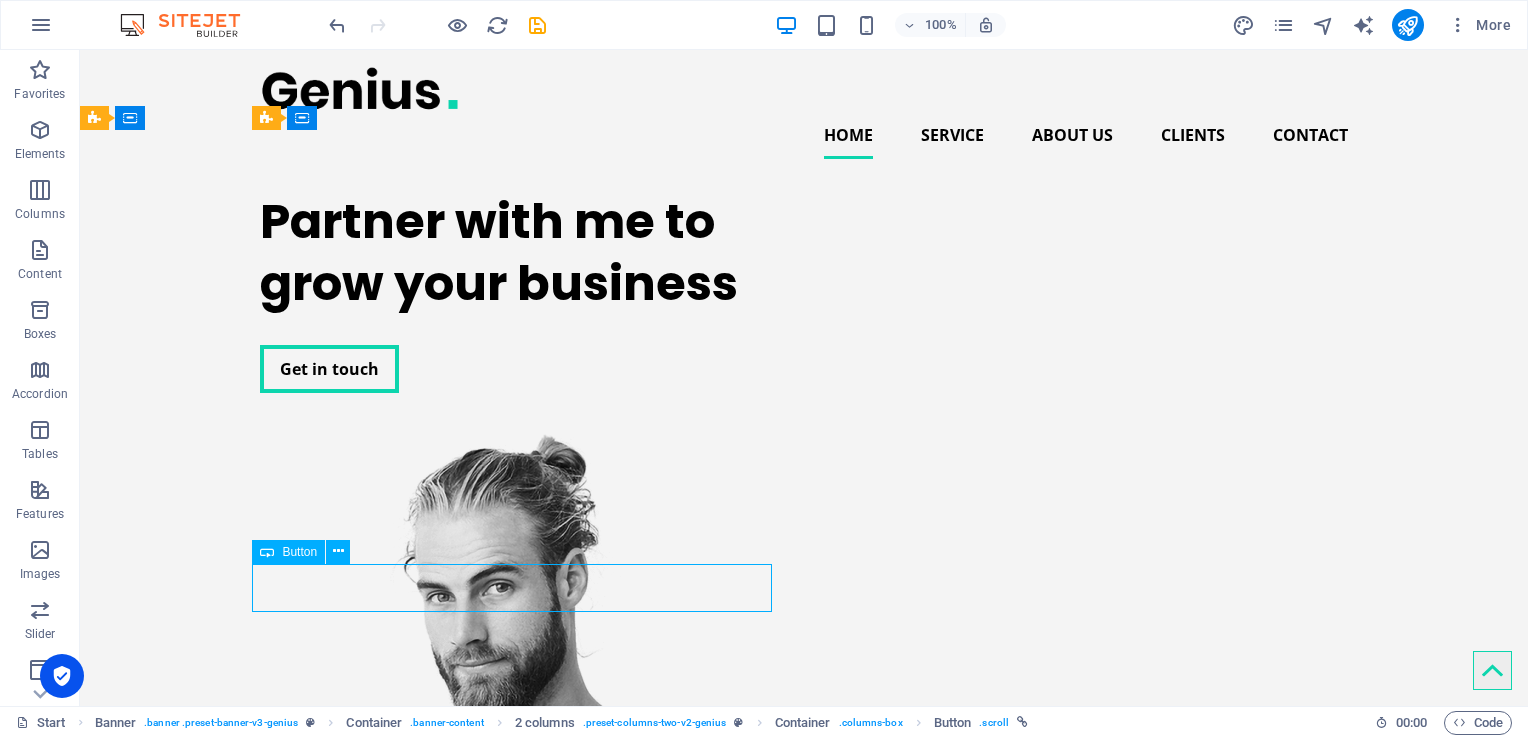 click on "Get in touch" at bounding box center (520, 369) 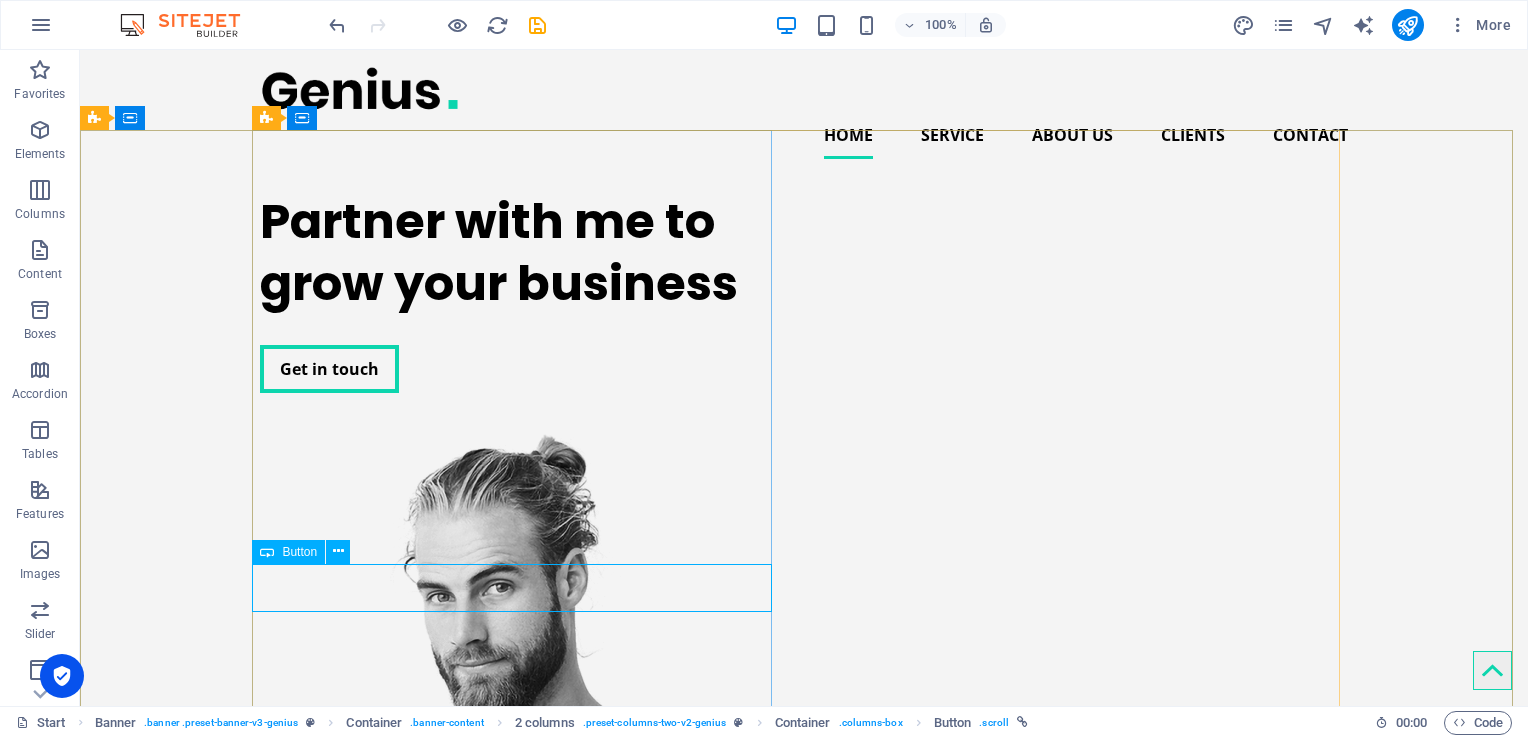 click on "Get in touch" at bounding box center (520, 369) 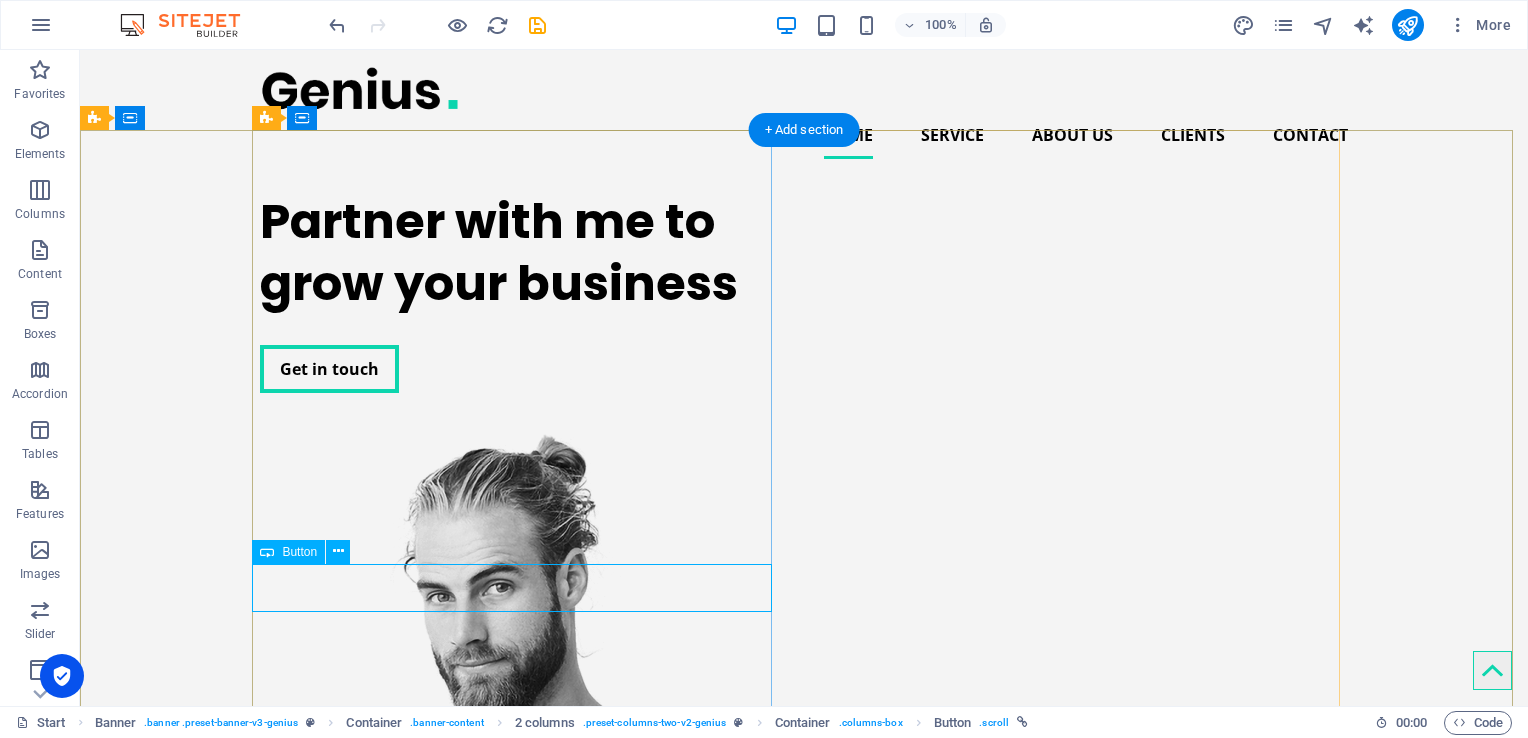 click on "Get in touch" at bounding box center (520, 369) 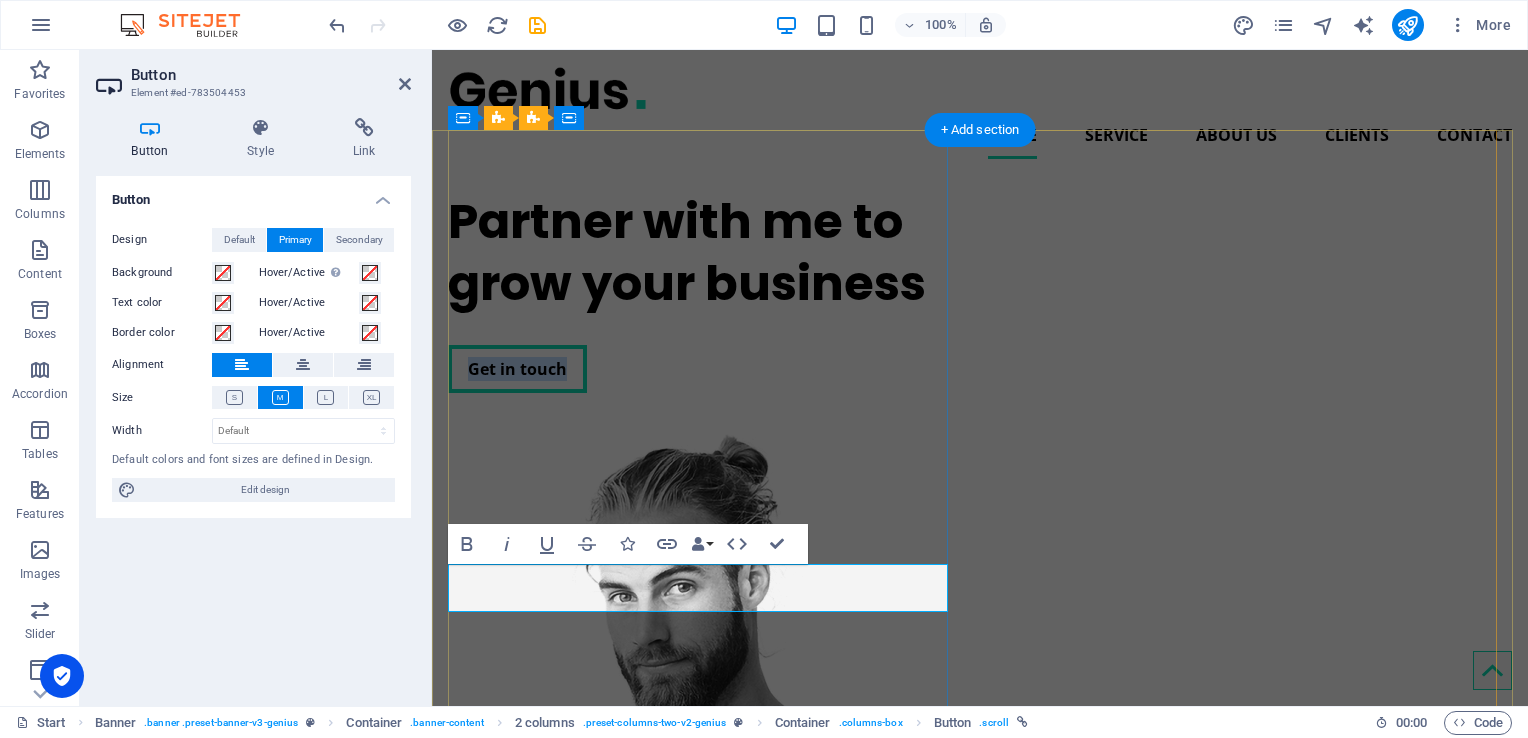 click on "Get in touch" at bounding box center [702, 369] 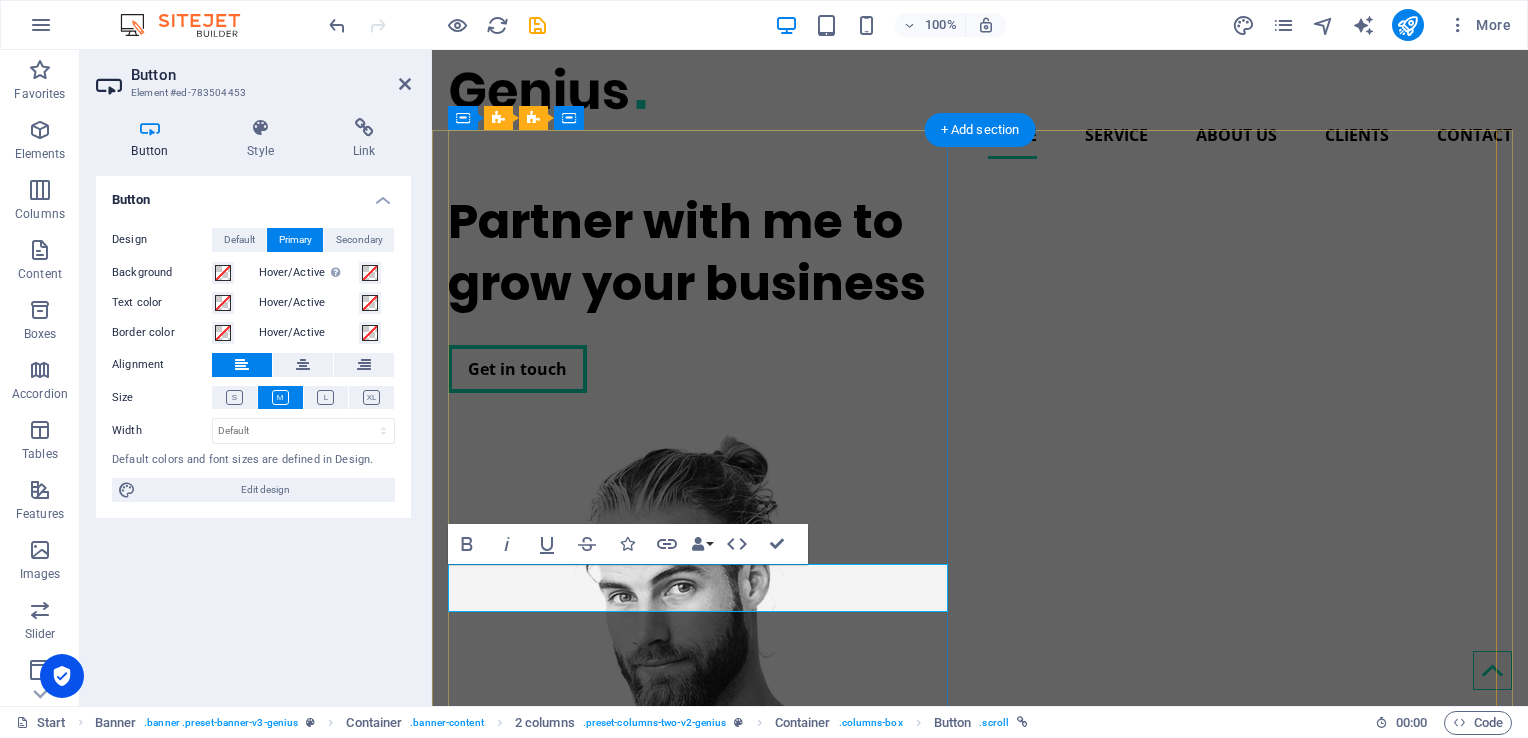 click on "Get in touch" at bounding box center [702, 369] 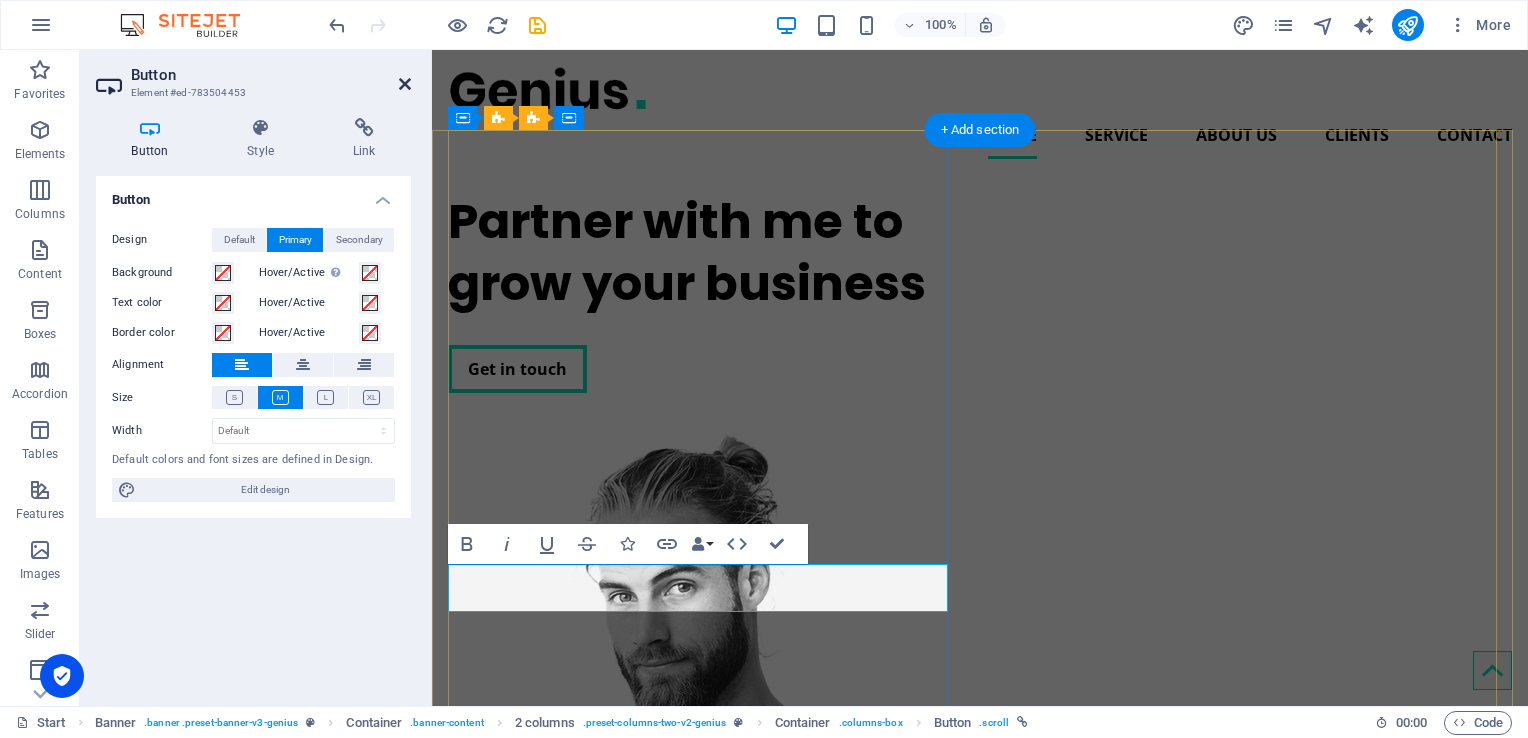 click at bounding box center (405, 84) 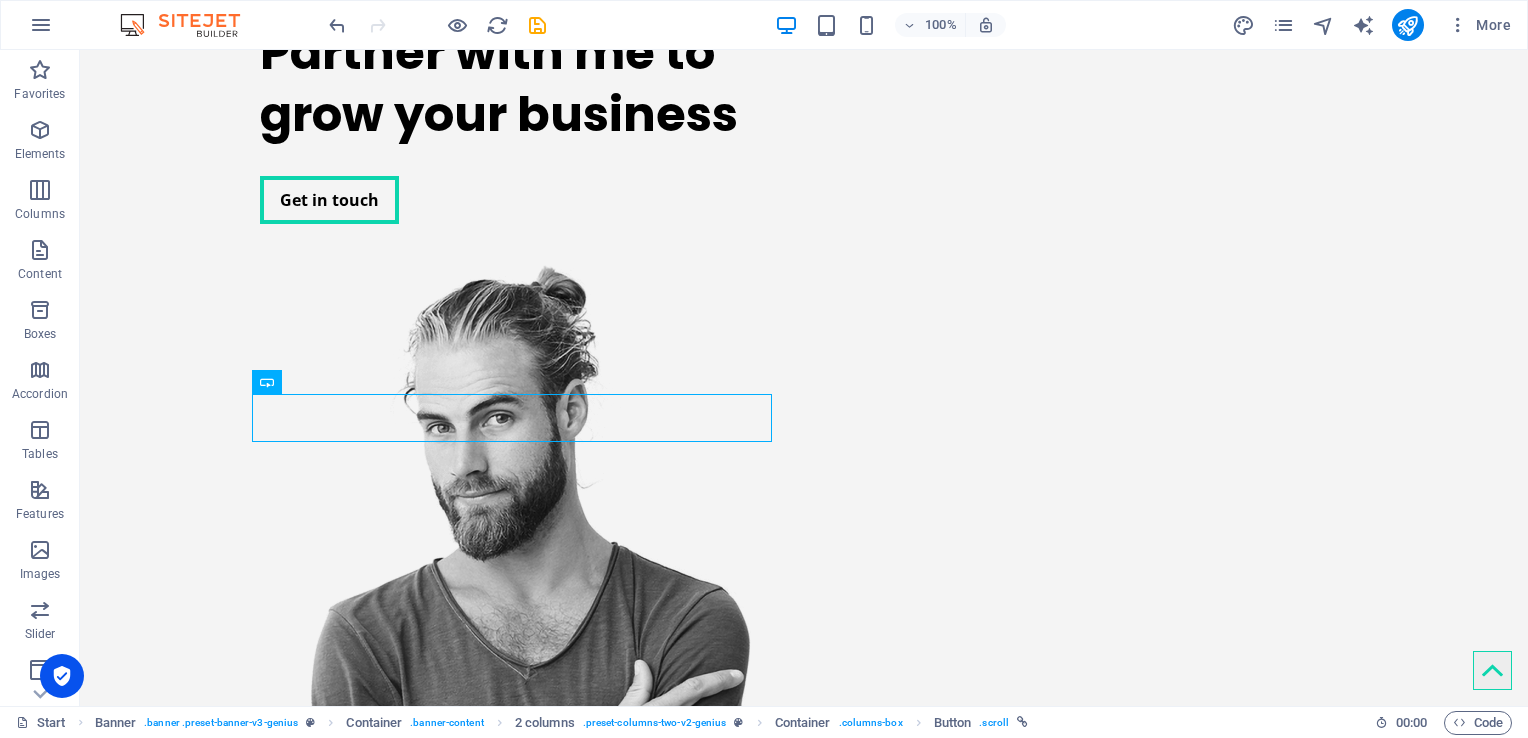 scroll, scrollTop: 0, scrollLeft: 0, axis: both 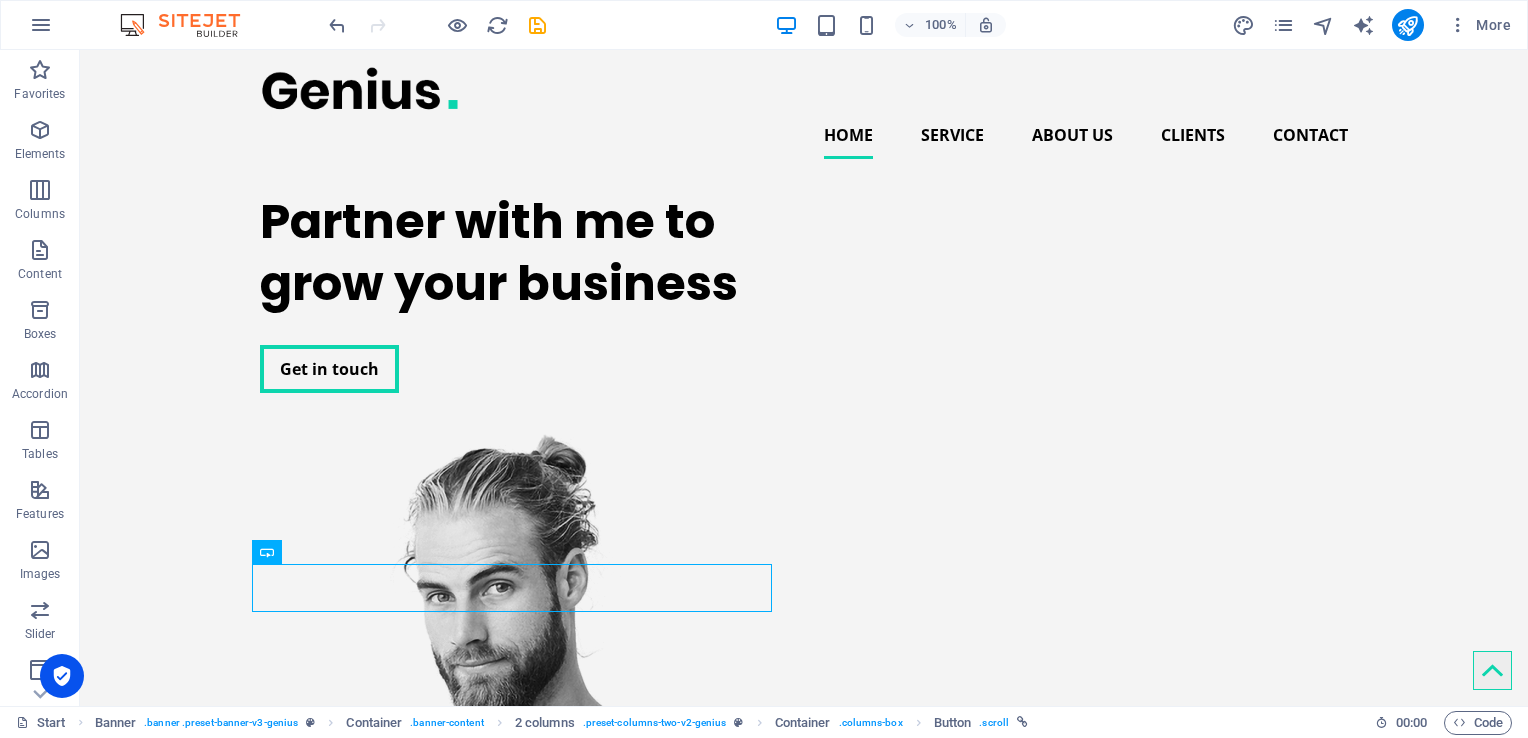 click at bounding box center (520, 813) 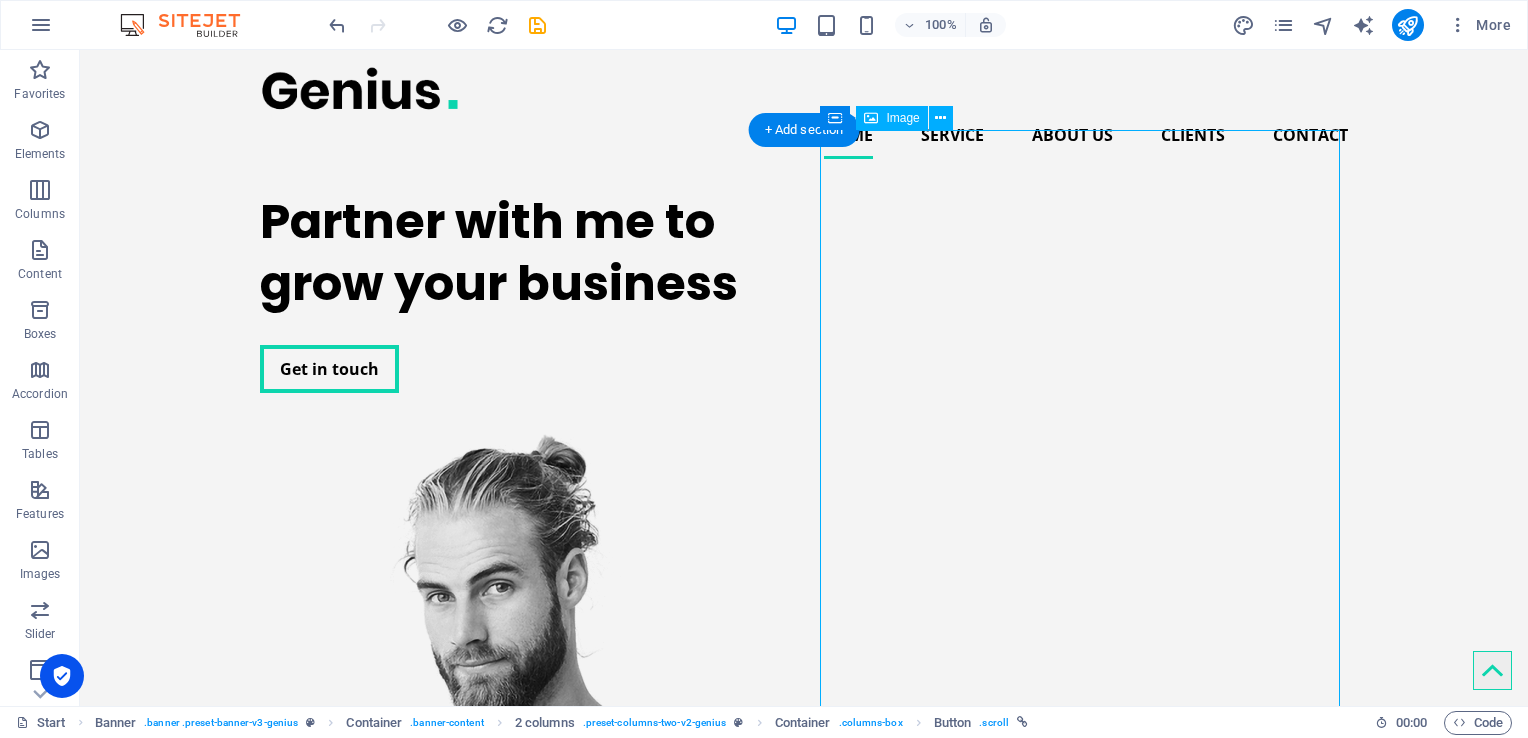 click at bounding box center [520, 813] 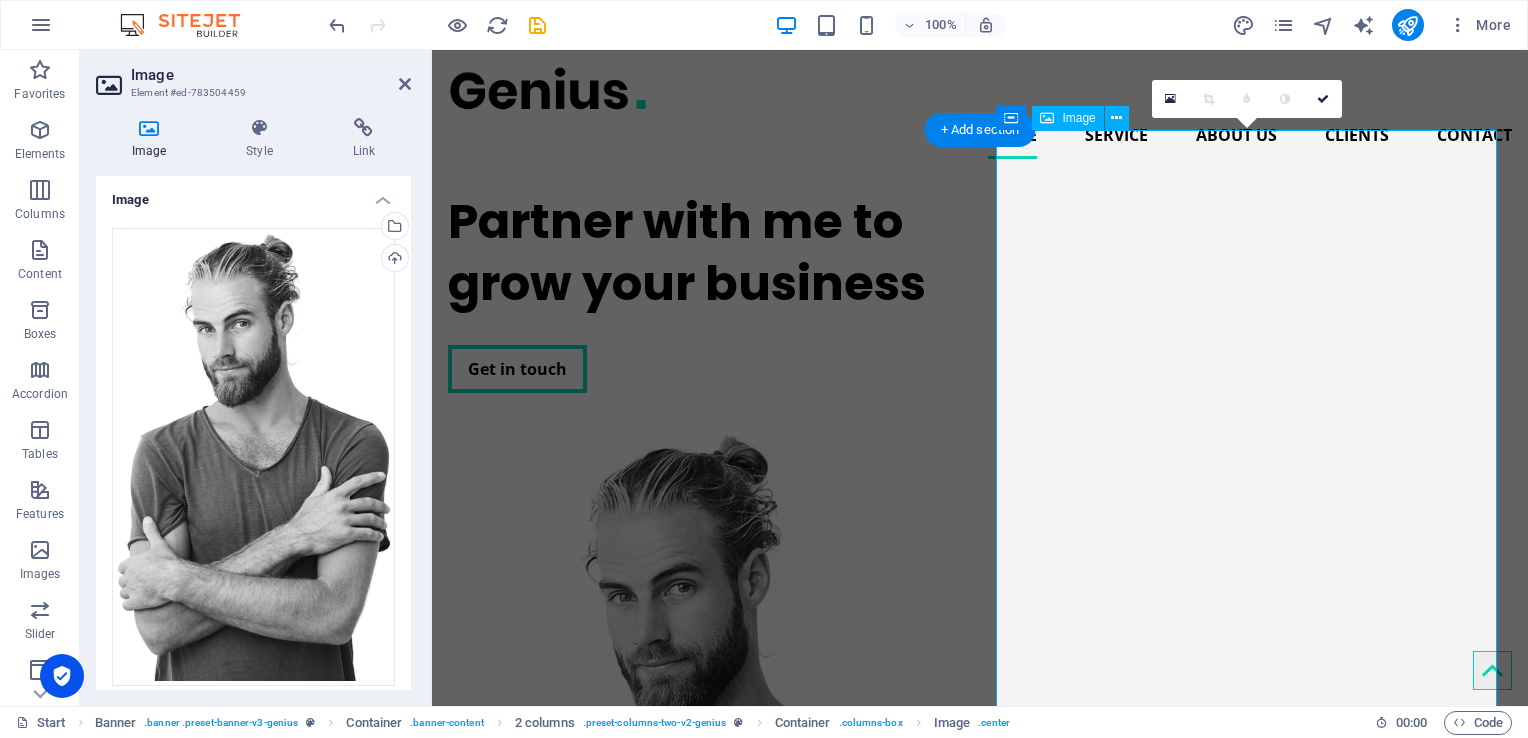 click on "Image" at bounding box center (1078, 118) 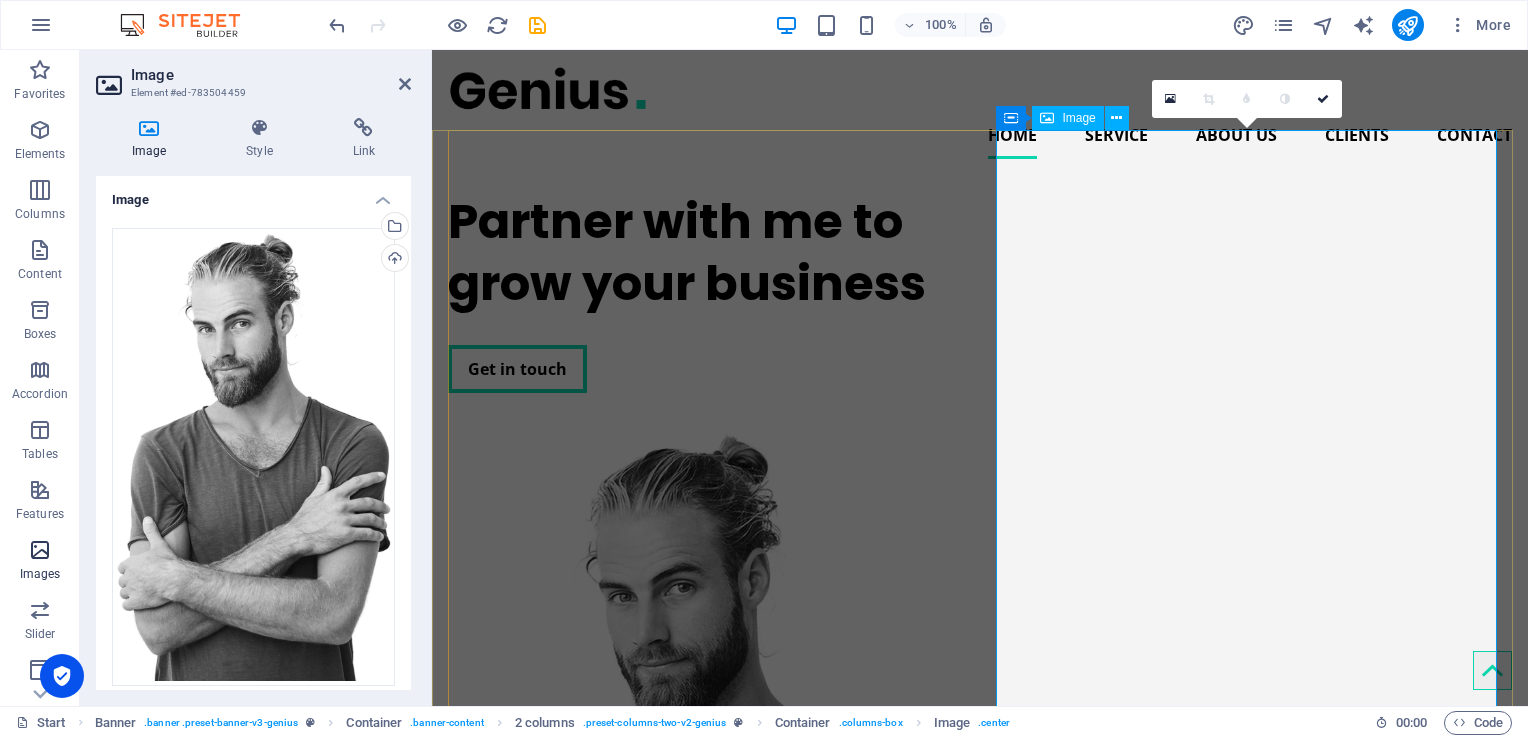 click on "Images" at bounding box center (40, 562) 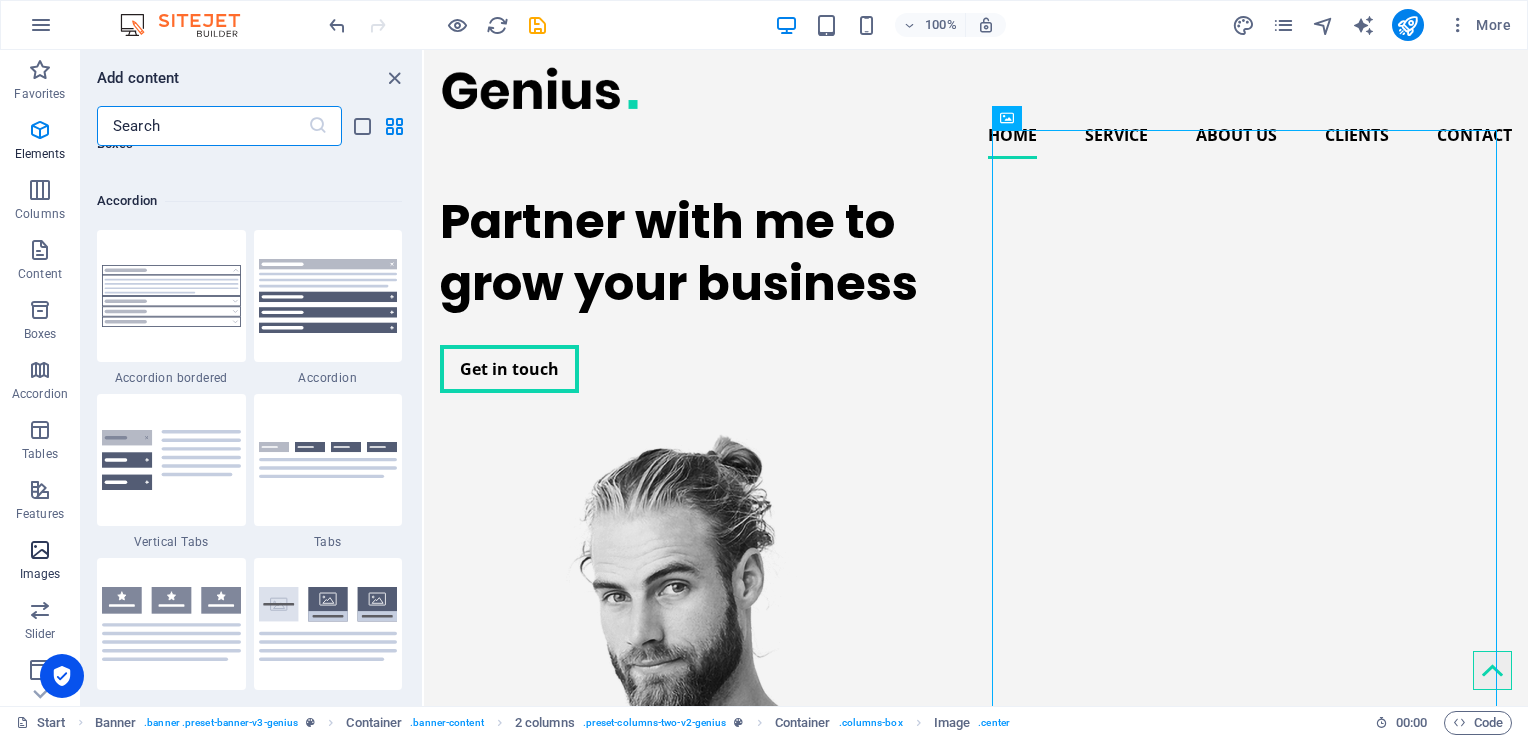 scroll, scrollTop: 9976, scrollLeft: 0, axis: vertical 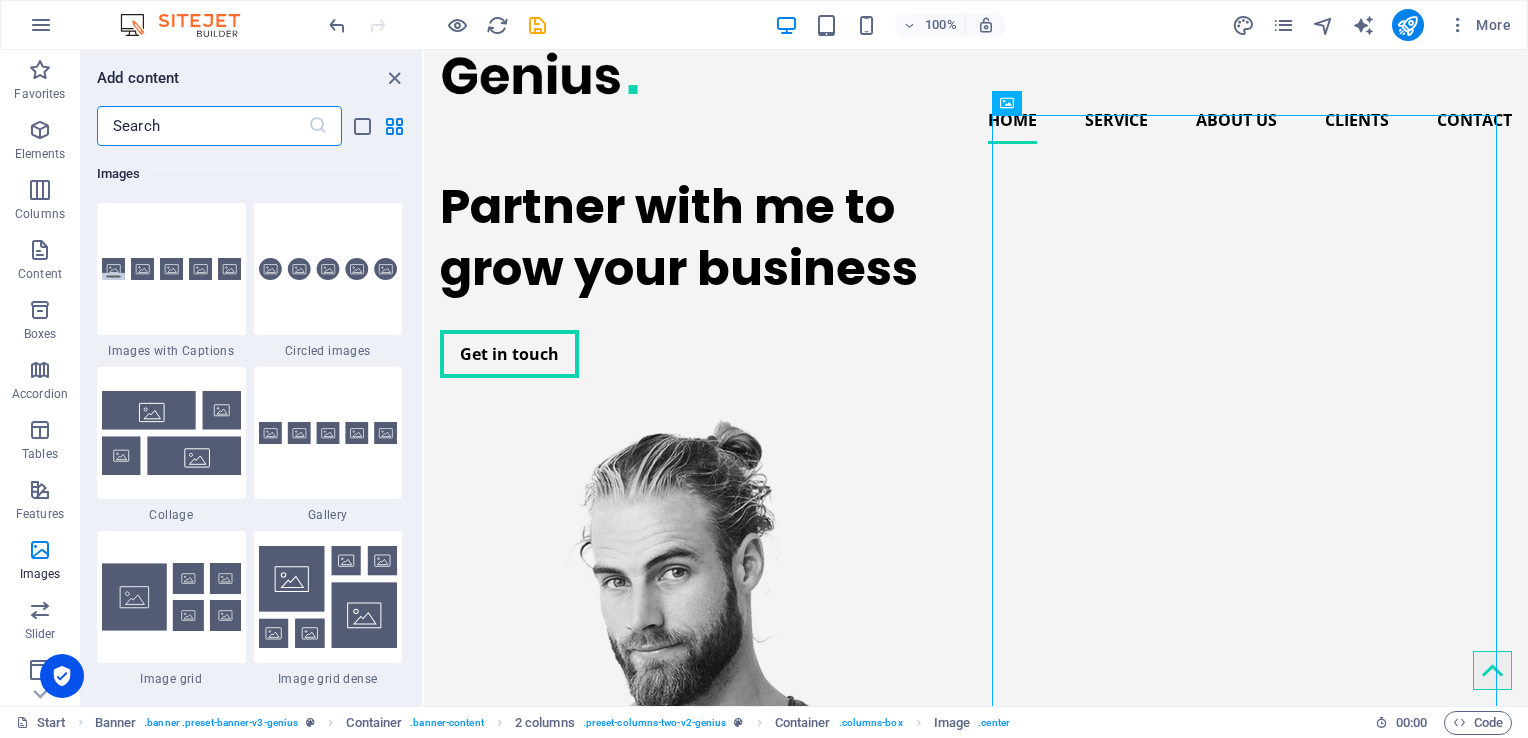 click at bounding box center (202, 126) 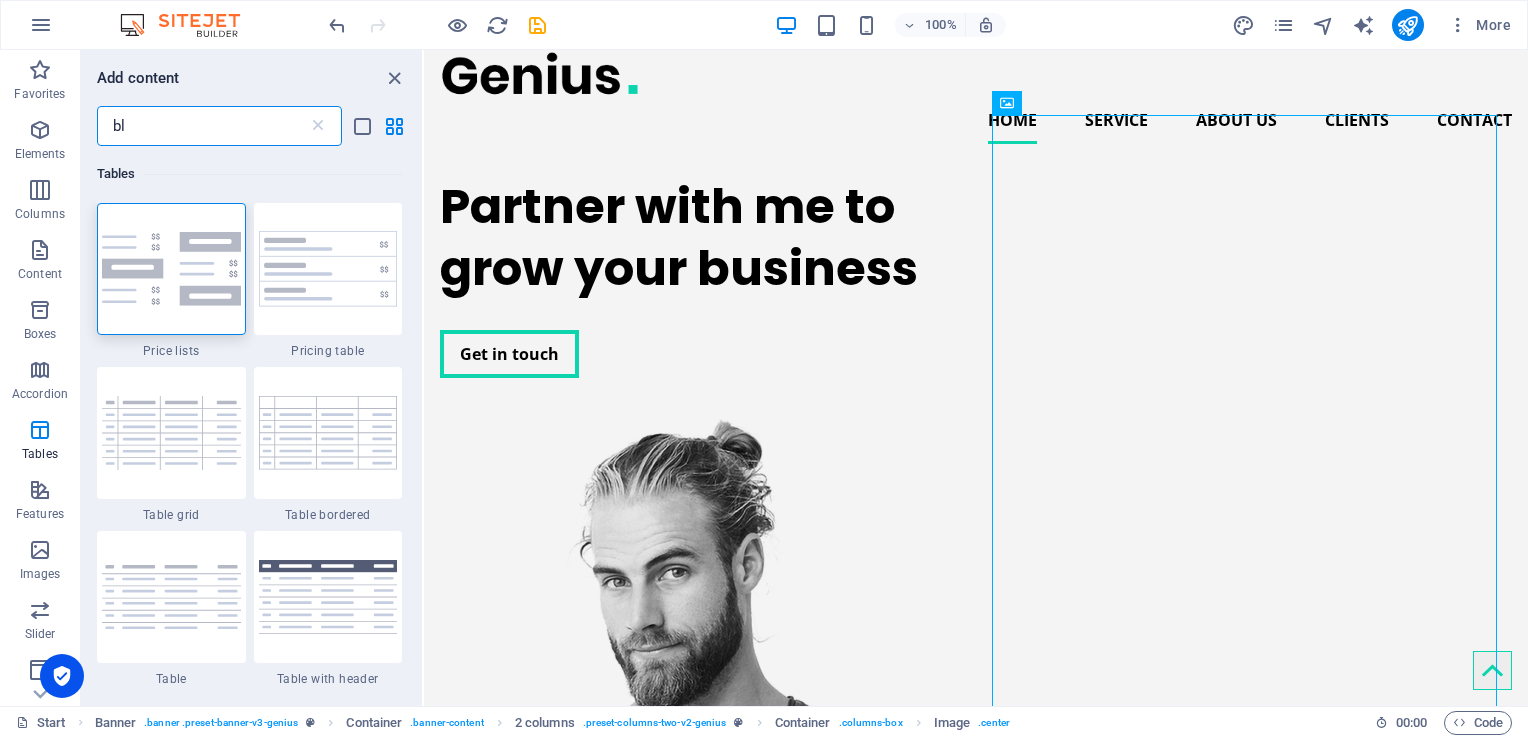 scroll, scrollTop: 0, scrollLeft: 0, axis: both 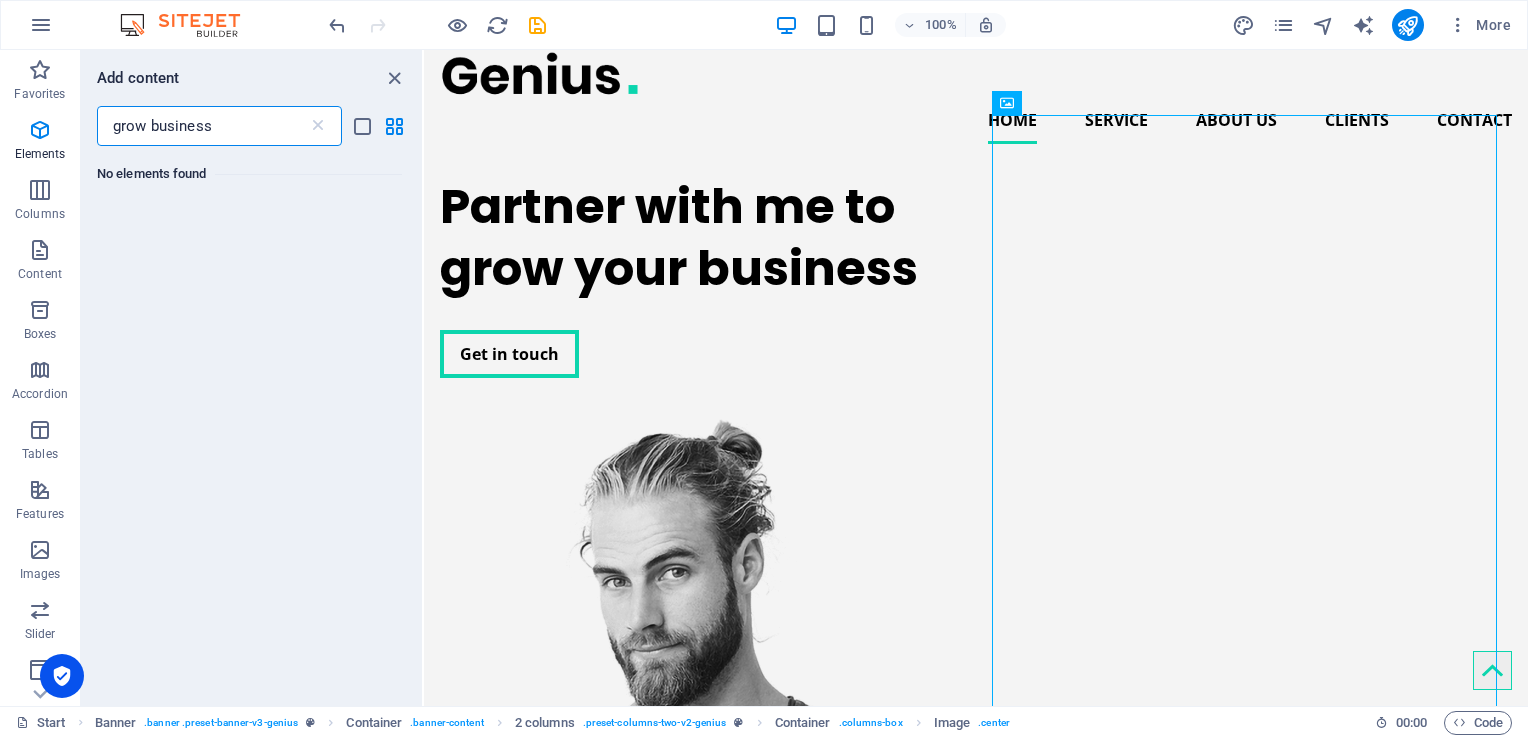 type on "grow business" 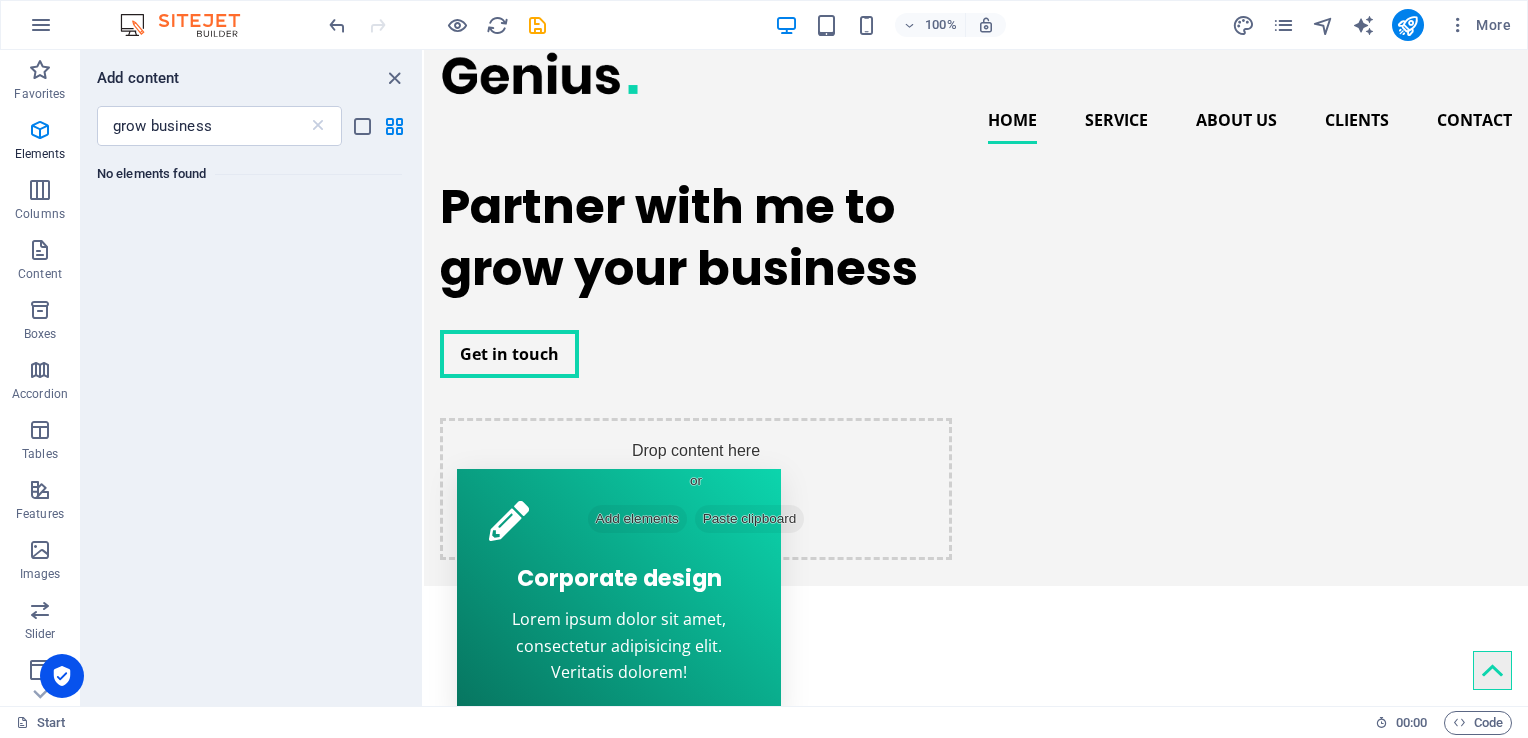 click on "Drop content here or  Add elements  Paste clipboard" at bounding box center (696, 489) 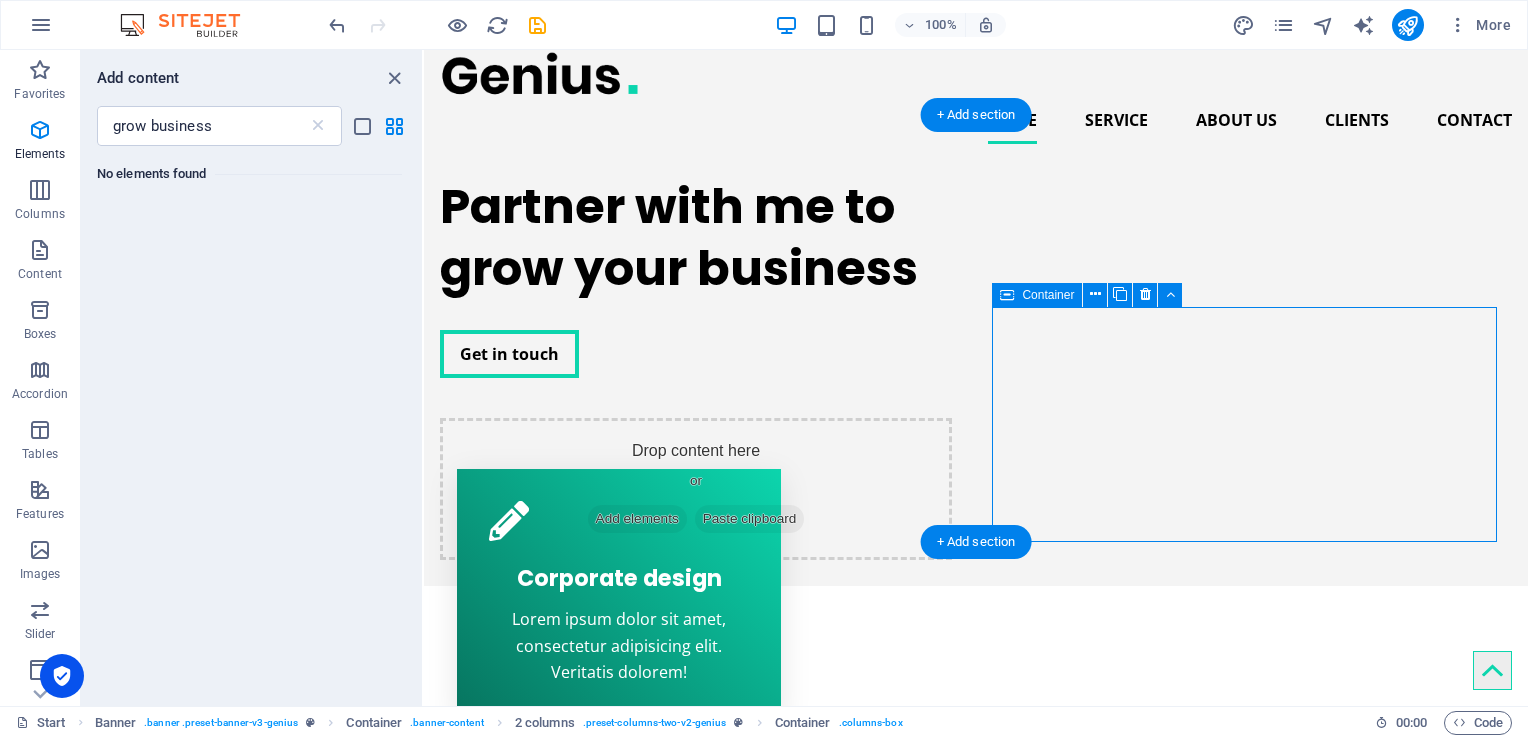 click on "Drop content here or  Add elements  Paste clipboard" at bounding box center [696, 489] 